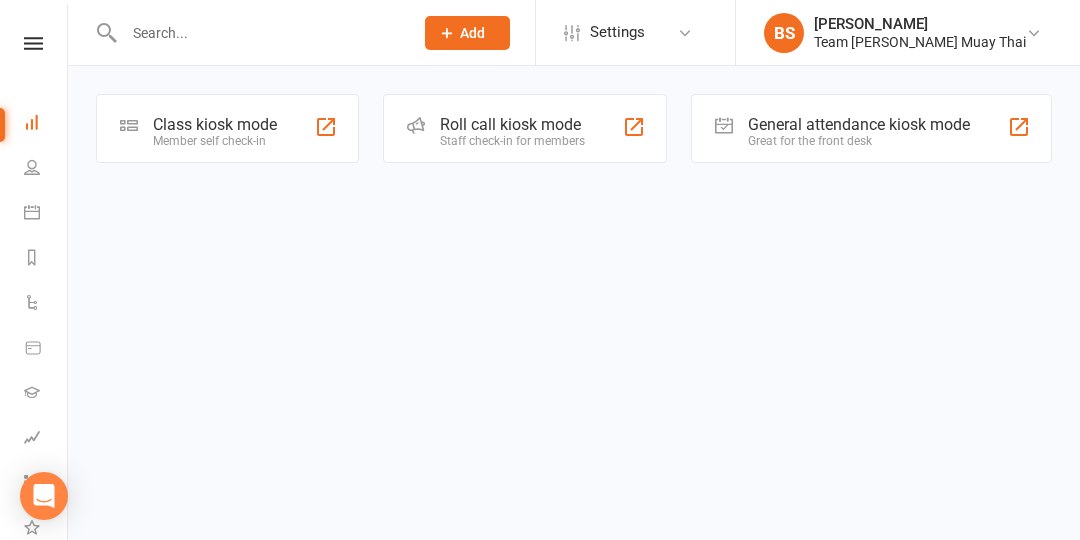 scroll, scrollTop: 0, scrollLeft: 0, axis: both 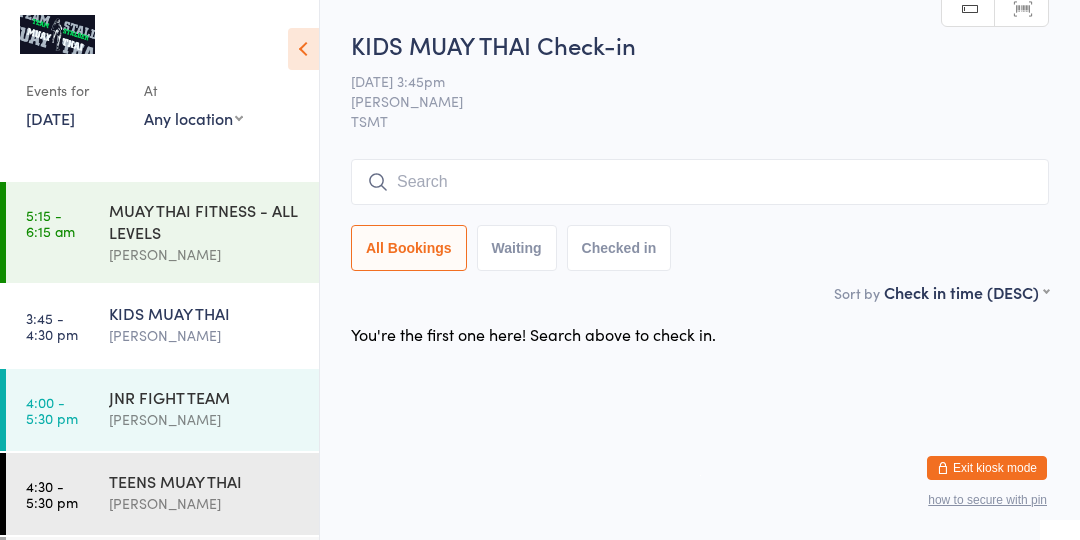 click on "[PERSON_NAME]" at bounding box center [205, 335] 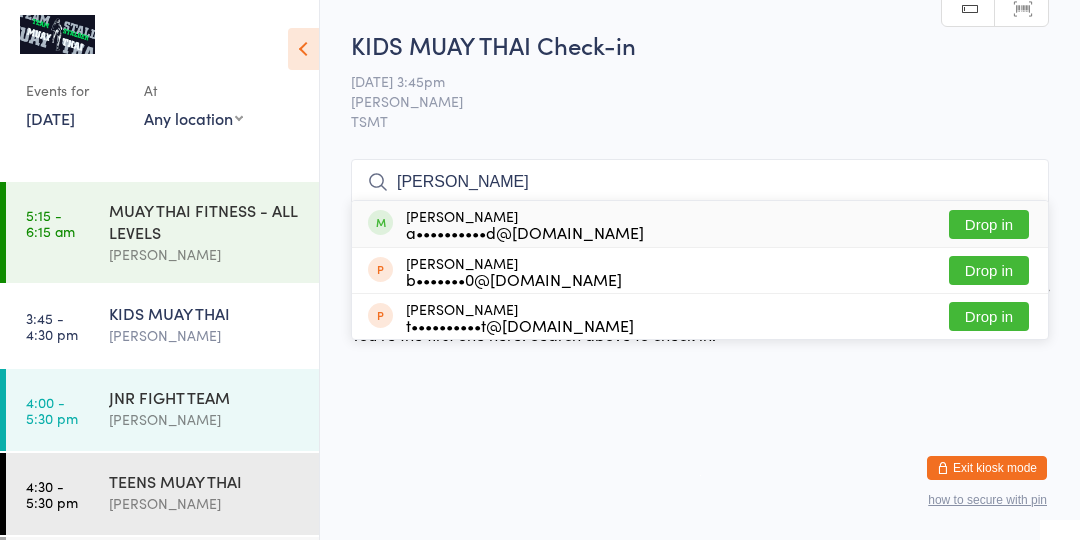 type on "[PERSON_NAME]" 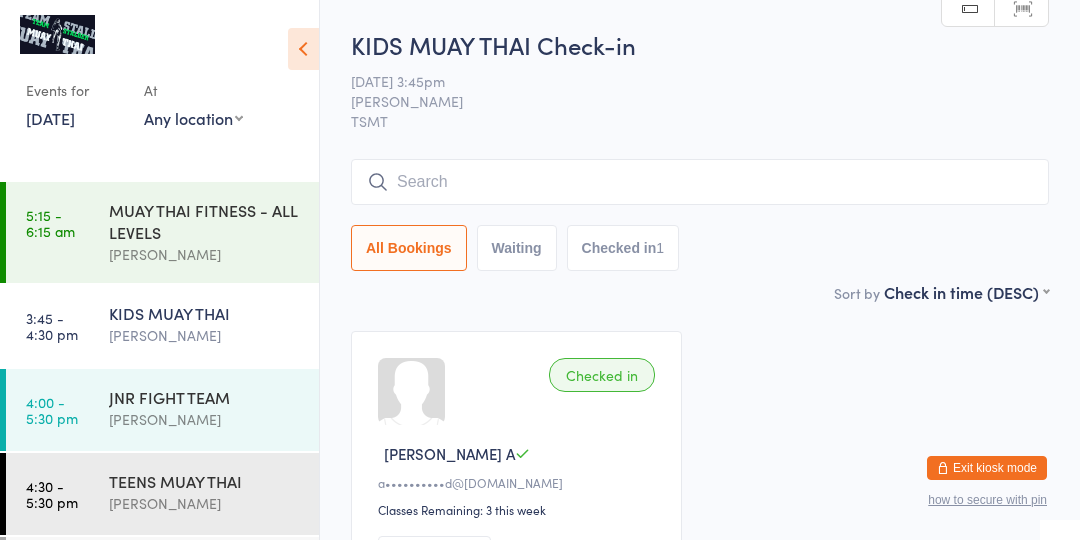 click on "Checked in [PERSON_NAME] A  a••••••••••d@[DOMAIN_NAME] Classes Remaining: 3 this week   Undo checkin" at bounding box center [700, 462] 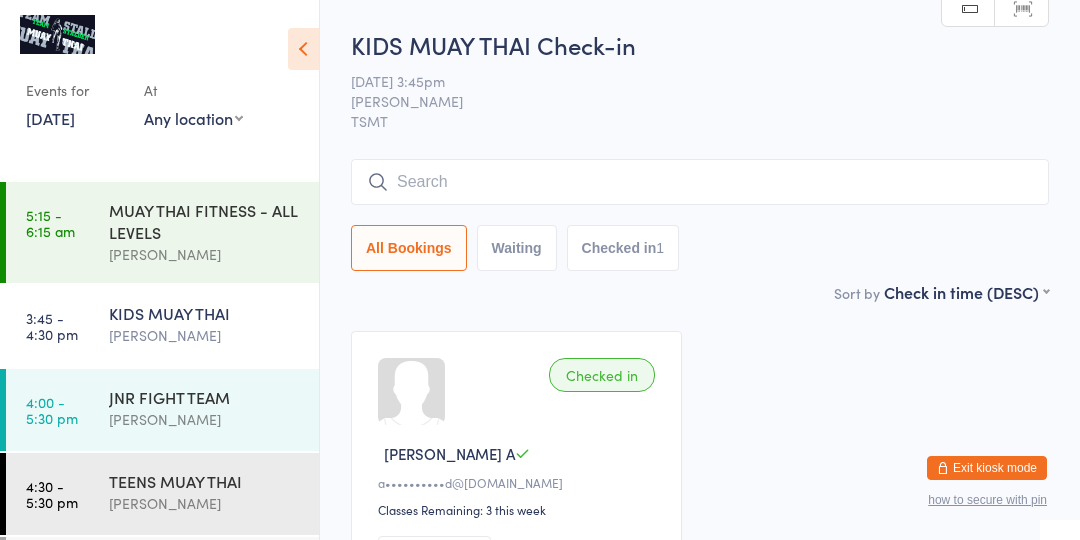 click at bounding box center (700, 182) 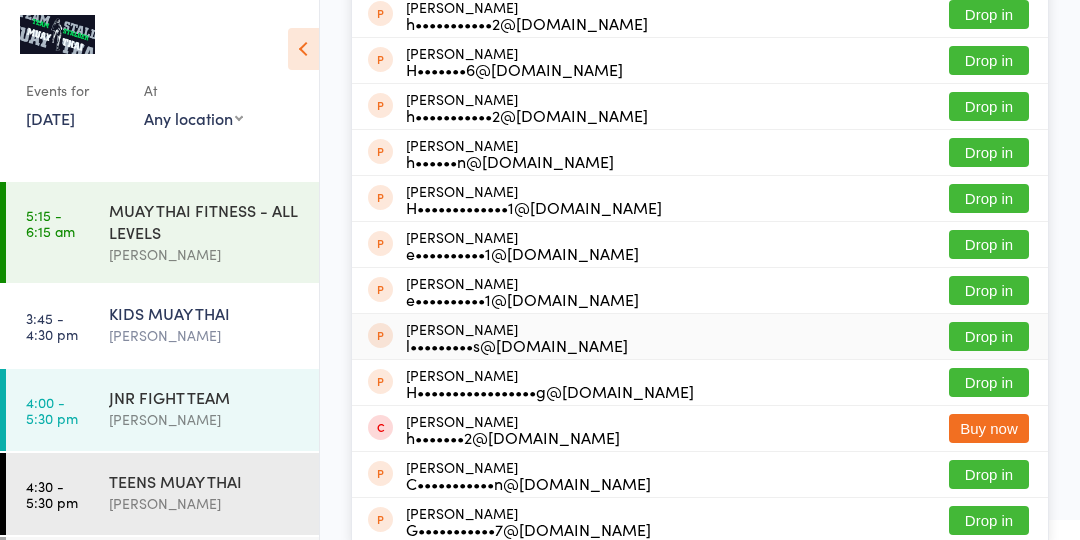 scroll, scrollTop: 352, scrollLeft: 0, axis: vertical 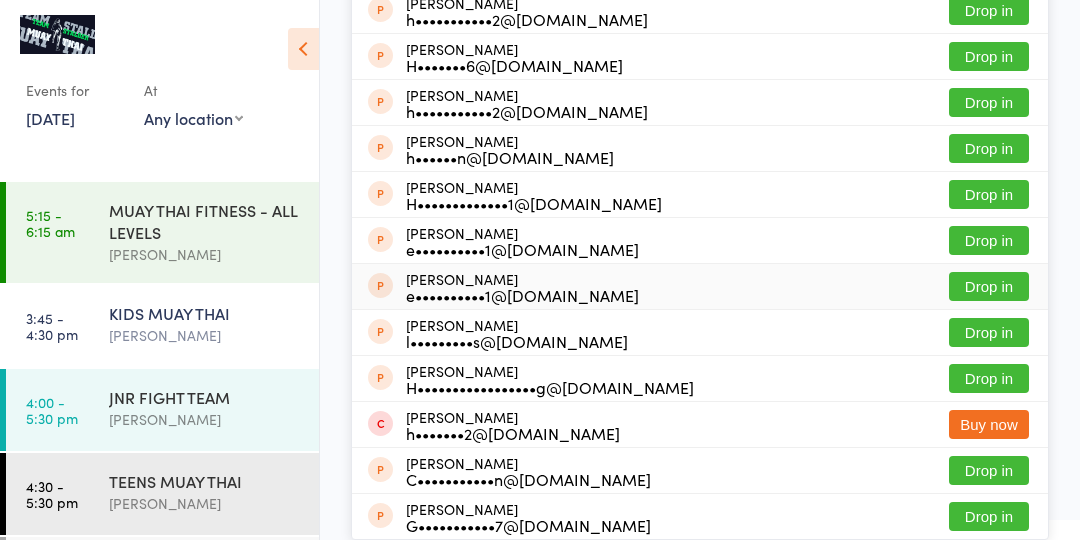 type on "haylen" 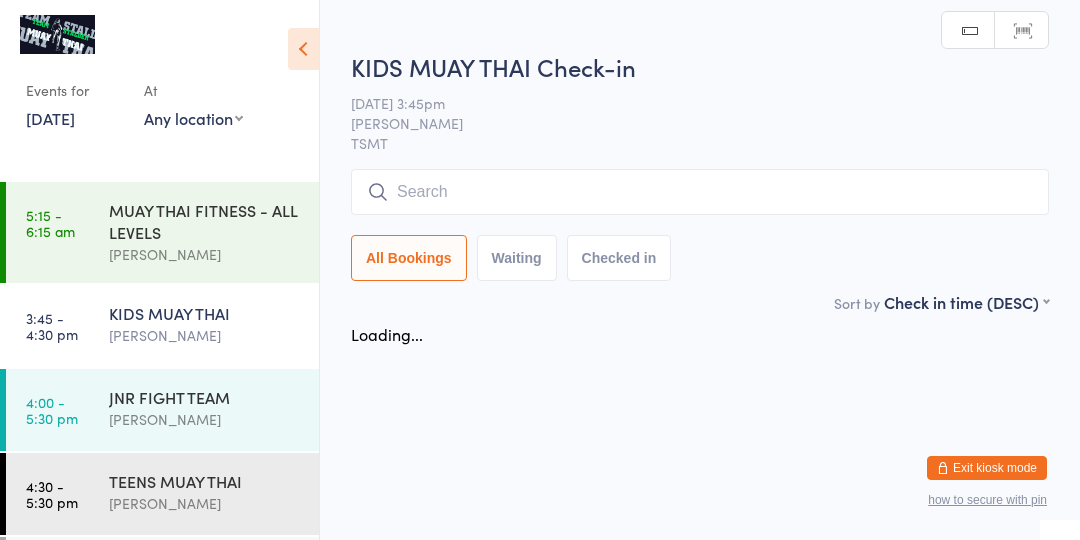 scroll, scrollTop: 0, scrollLeft: 0, axis: both 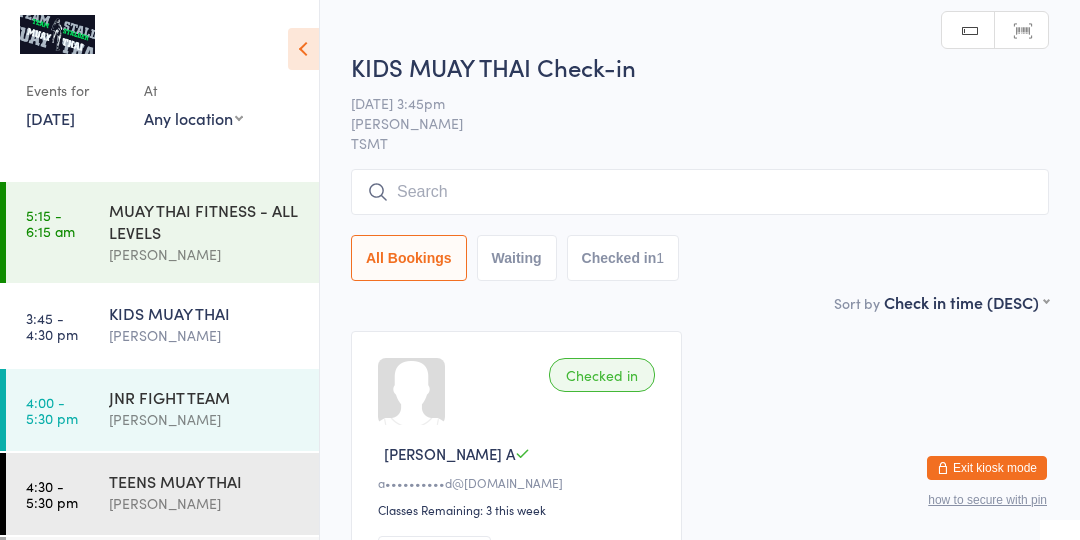 click at bounding box center [700, 192] 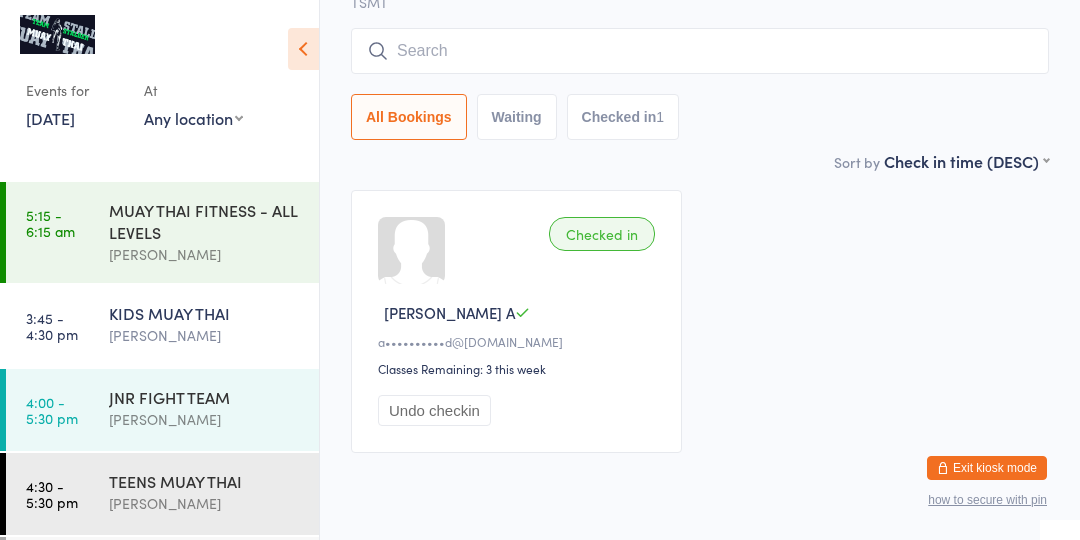 scroll, scrollTop: 169, scrollLeft: 0, axis: vertical 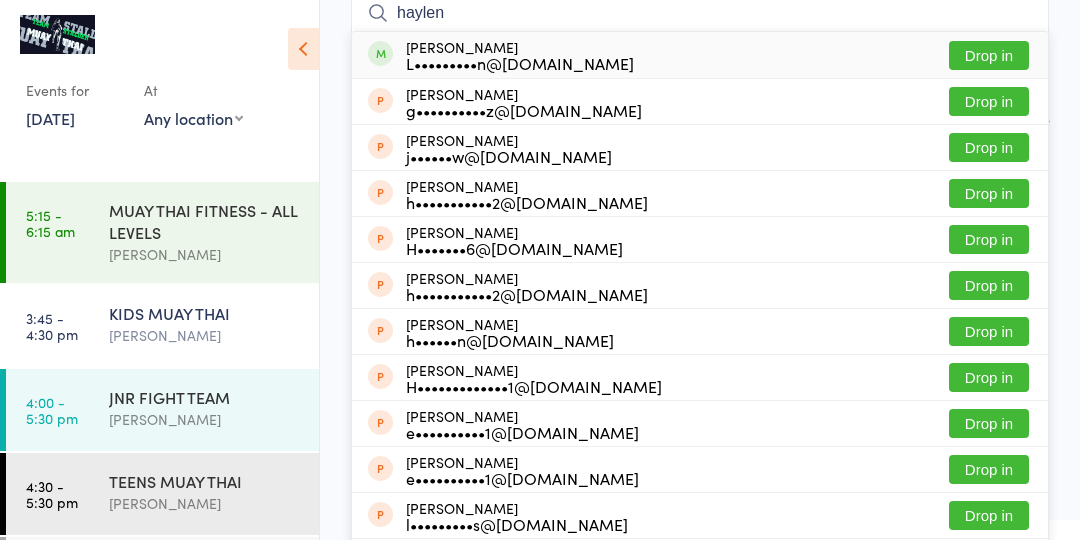 type on "haylen" 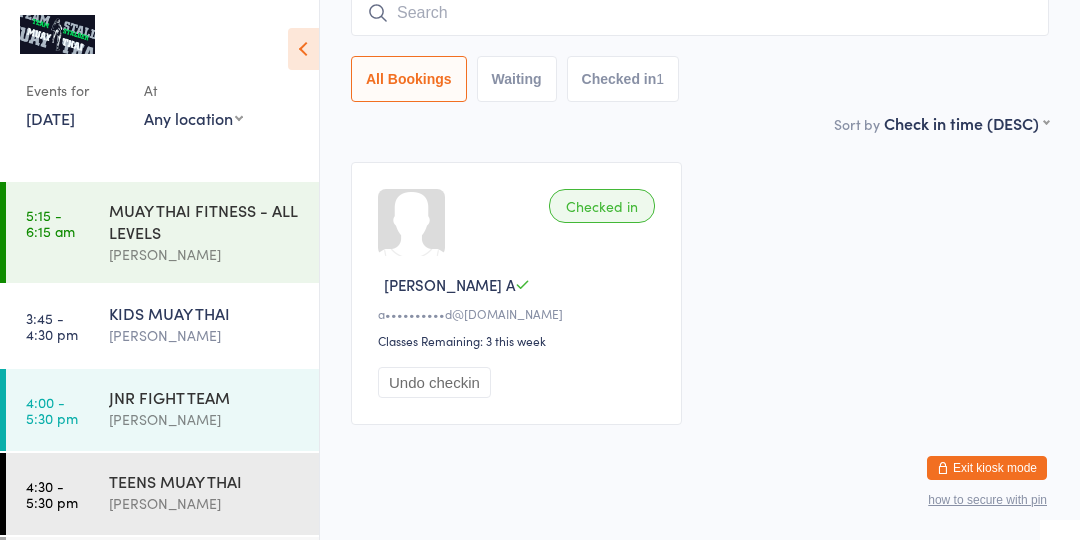 scroll, scrollTop: 160, scrollLeft: 0, axis: vertical 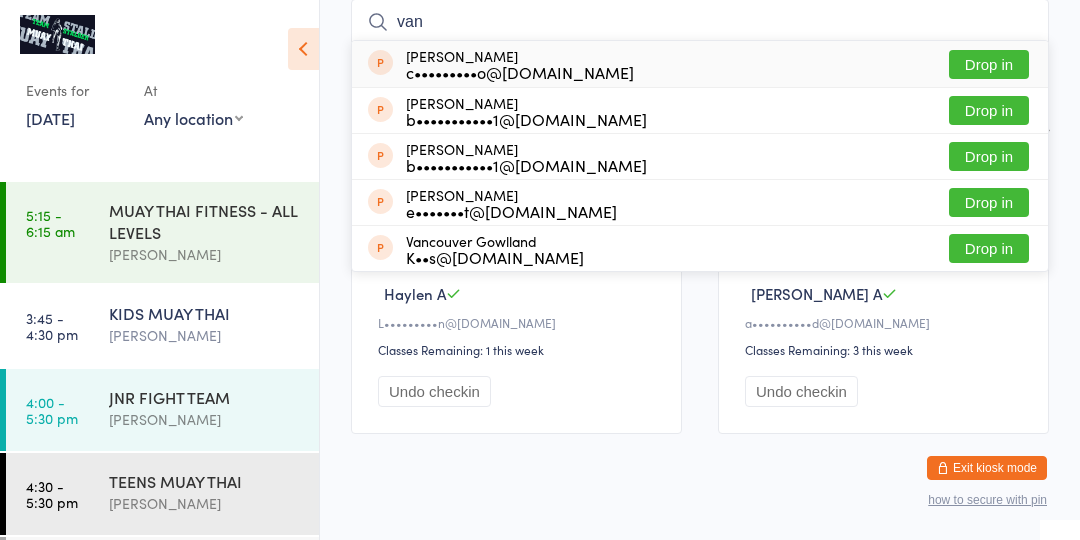 type on "van" 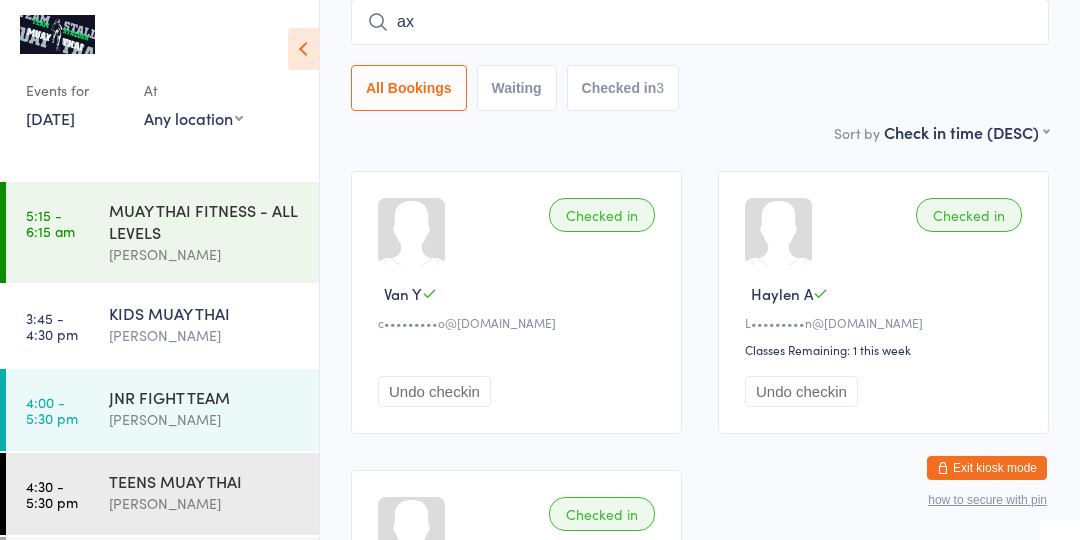 type on "a" 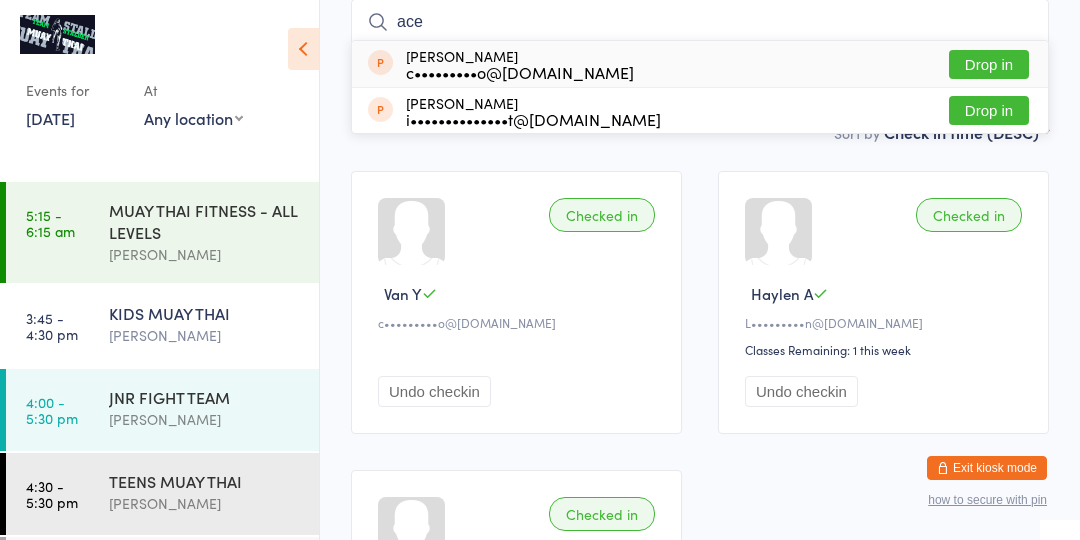type on "ace" 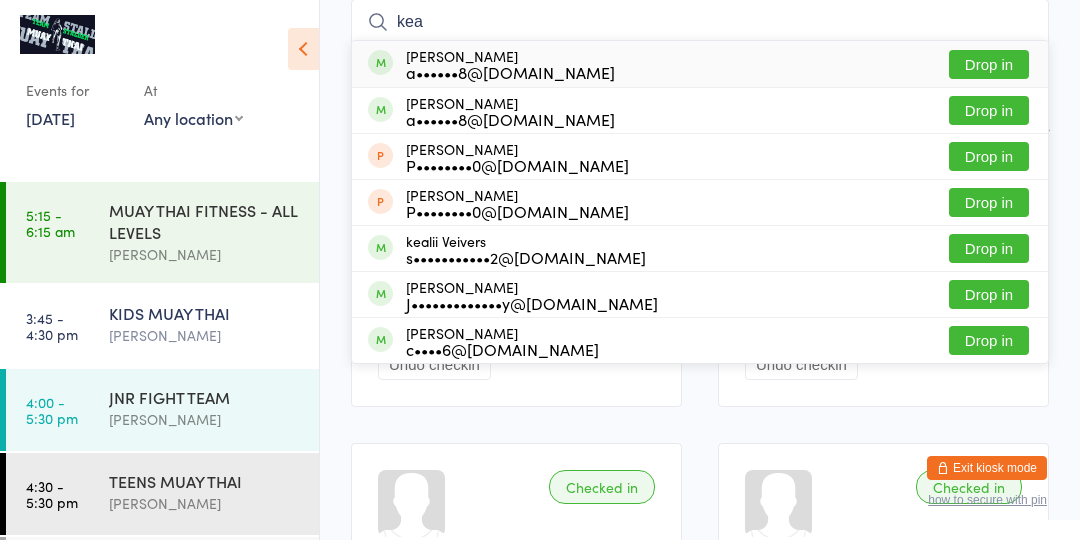 type on "kea" 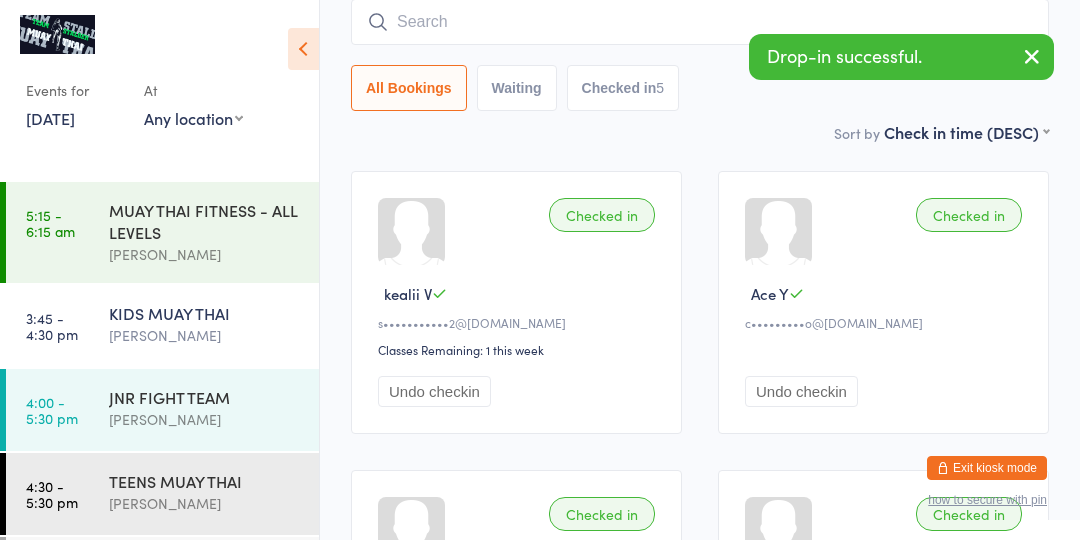 type on "r" 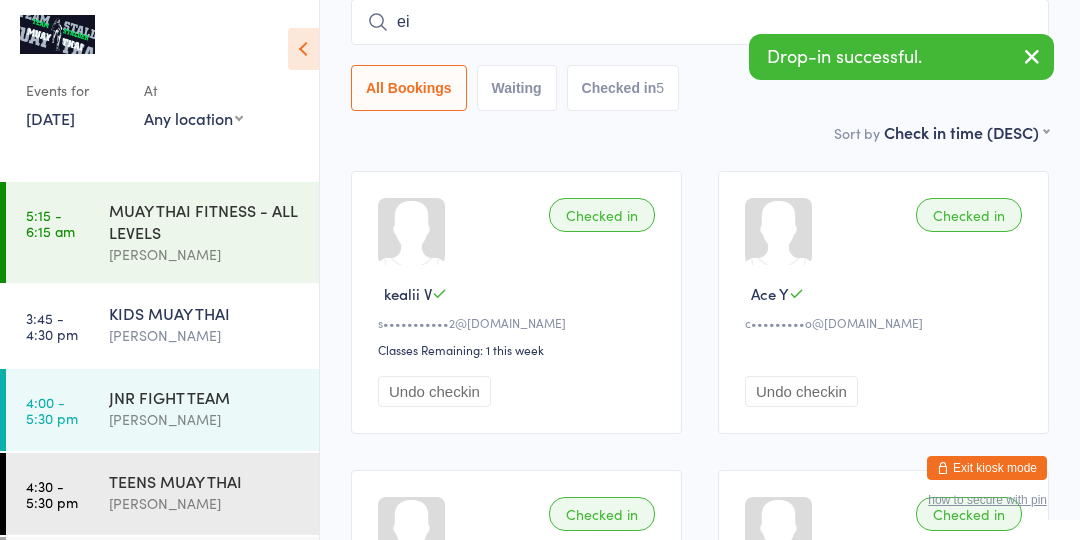 type on "eit" 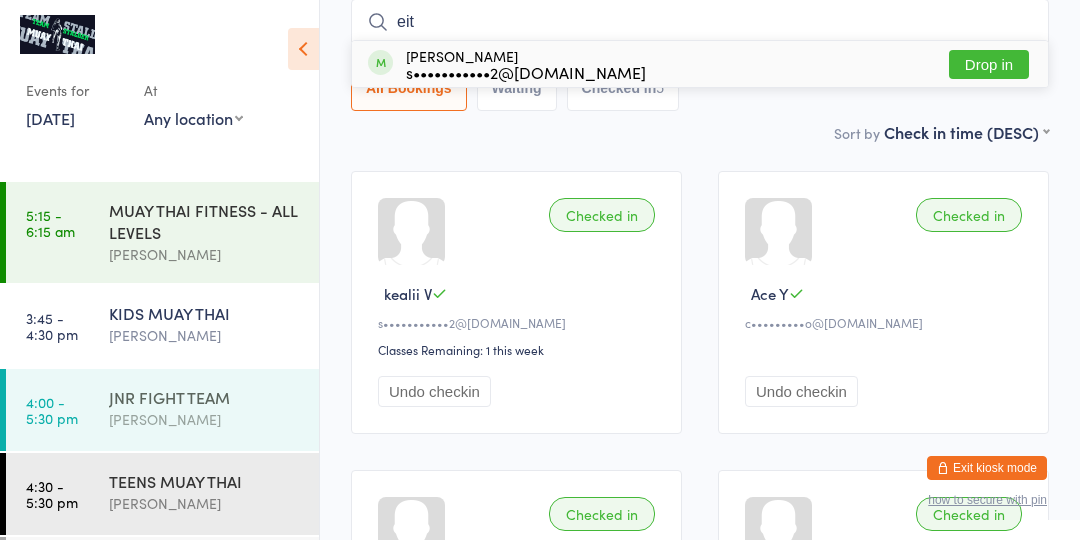click on "4:00 - 5:30 pm JNR FIGHT TEAM [PERSON_NAME]" at bounding box center (162, 410) 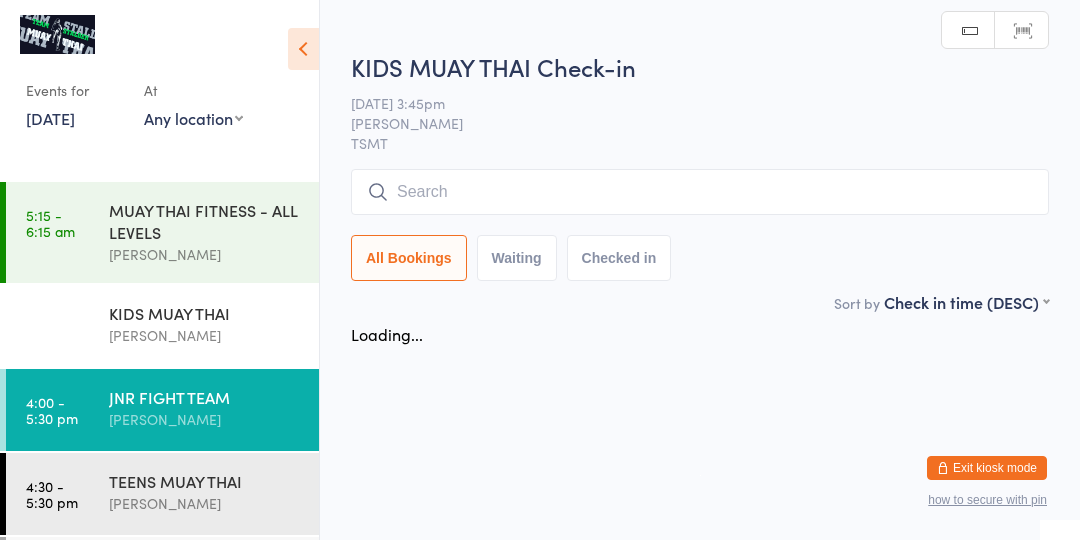 scroll, scrollTop: 0, scrollLeft: 0, axis: both 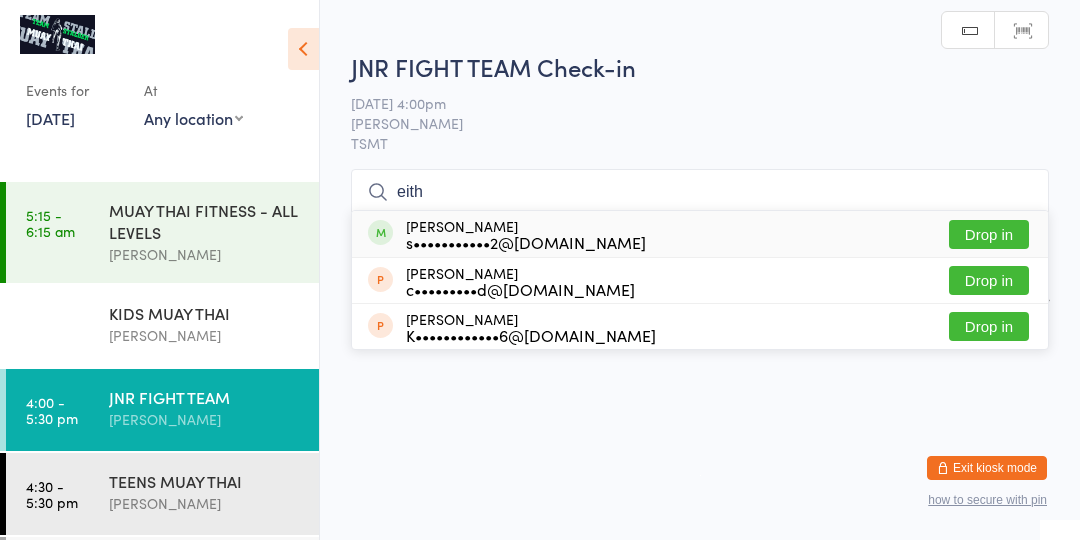 type on "eith" 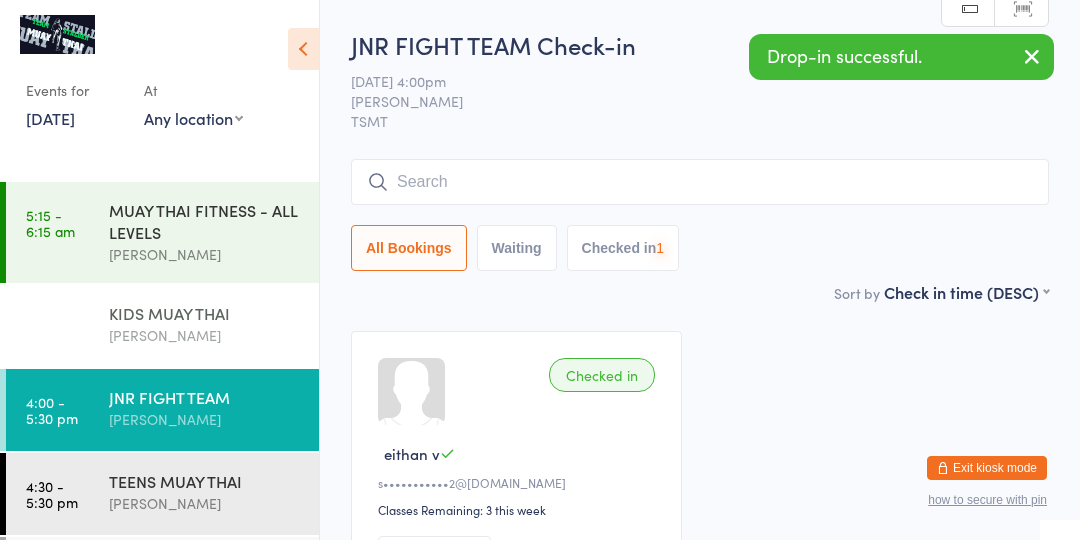 click on "3:45 - 4:30 pm KIDS MUAY THAI [PERSON_NAME]" at bounding box center (162, 326) 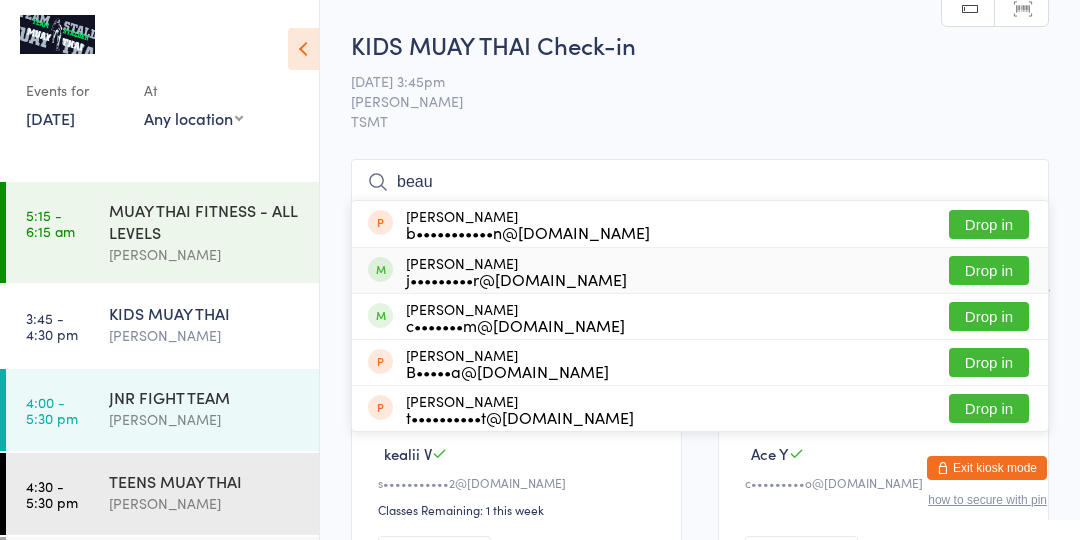 type on "beau" 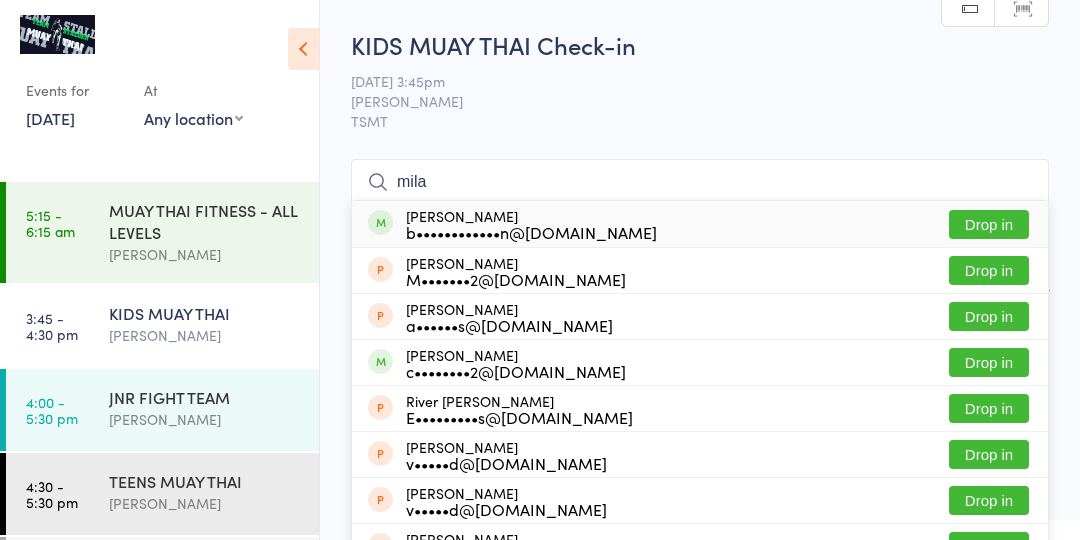 type on "mila" 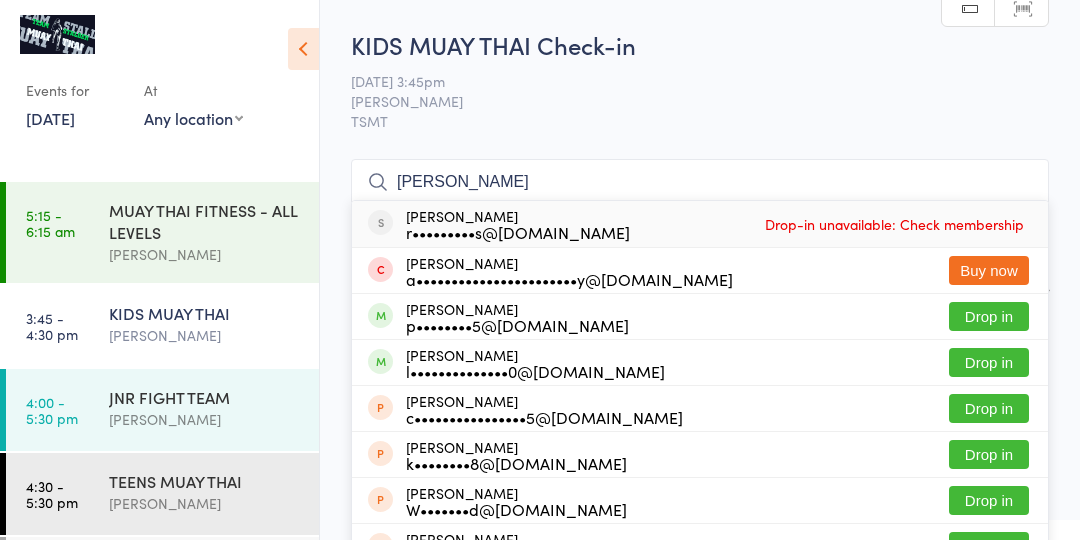 type on "[PERSON_NAME]" 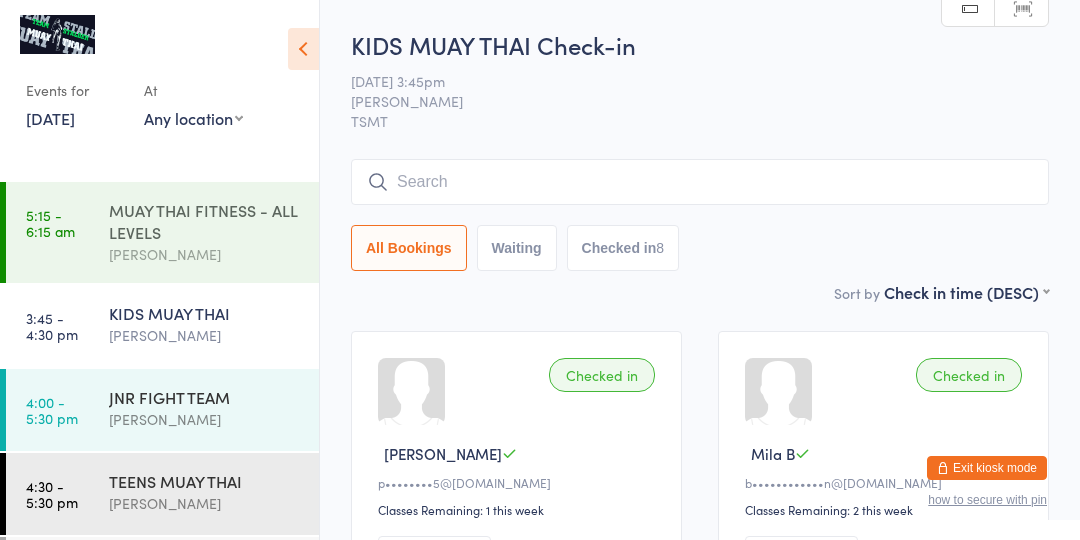 click on "5:15 - 6:15 am MUAY THAI FITNESS - ALL LEVELS [PERSON_NAME]" at bounding box center (162, 232) 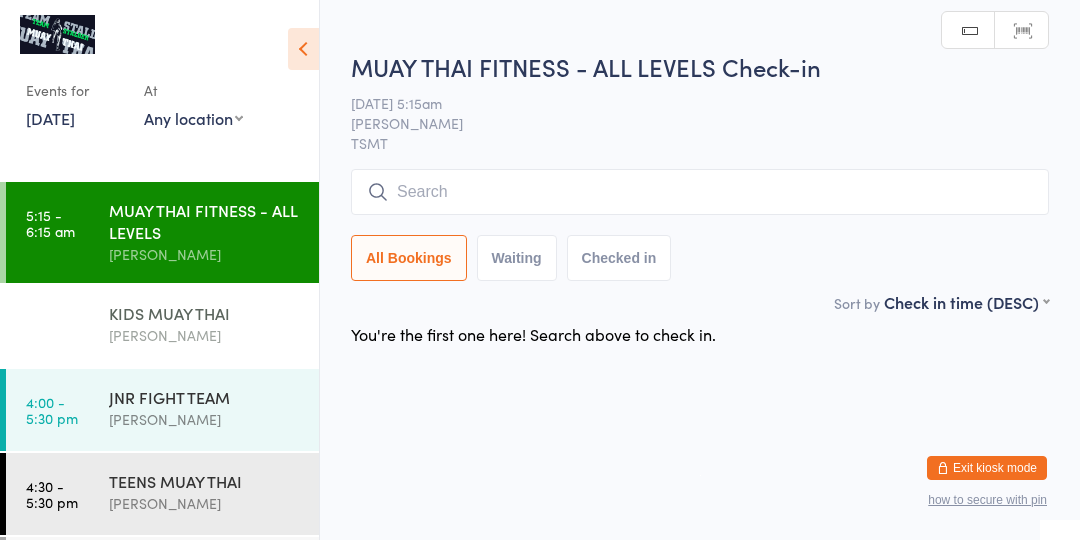 scroll, scrollTop: 213, scrollLeft: 0, axis: vertical 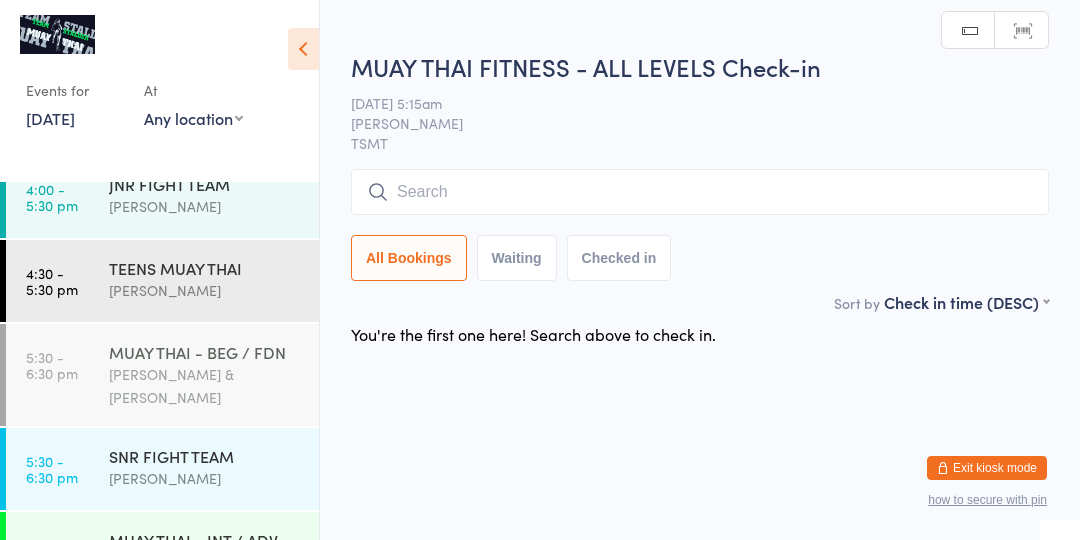 click on "MUAY THAI - BEG / FDN" at bounding box center (205, 352) 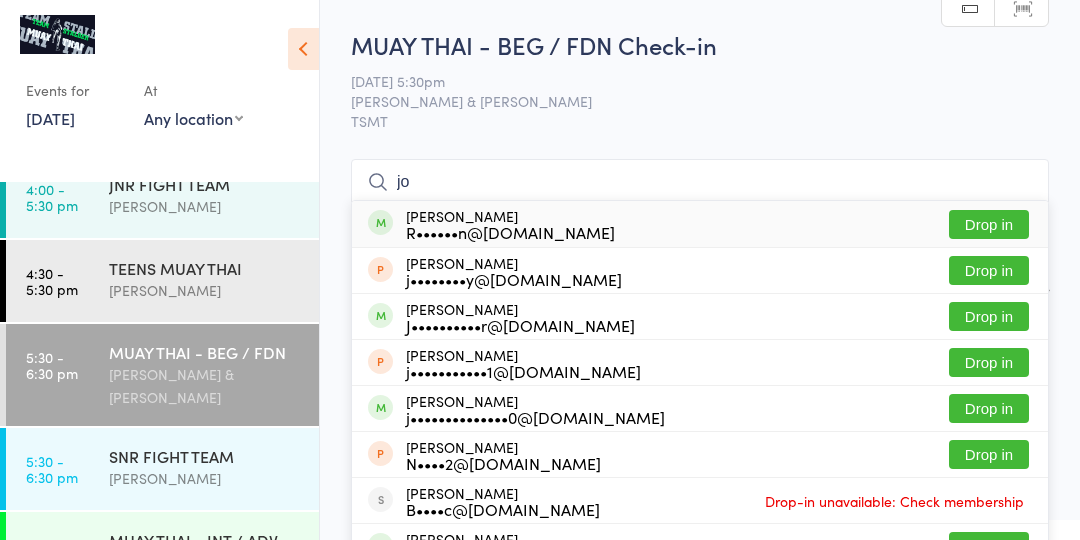 type on "j" 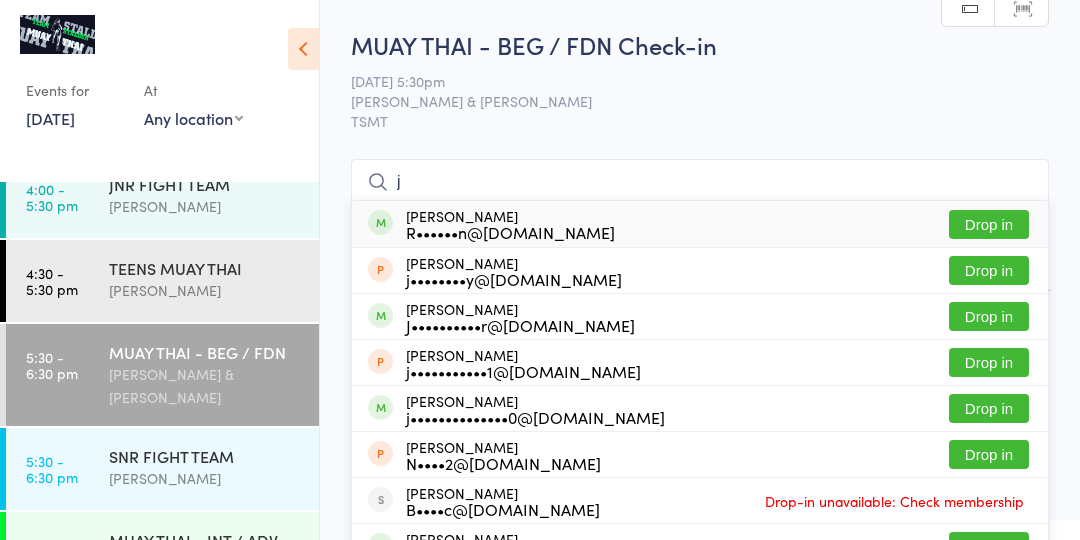 type 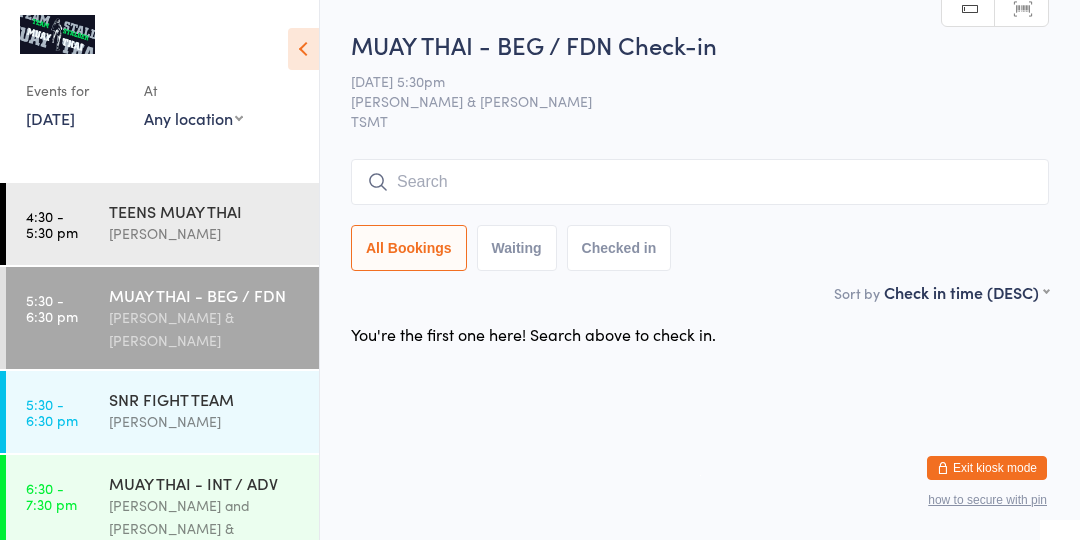 scroll, scrollTop: 0, scrollLeft: 0, axis: both 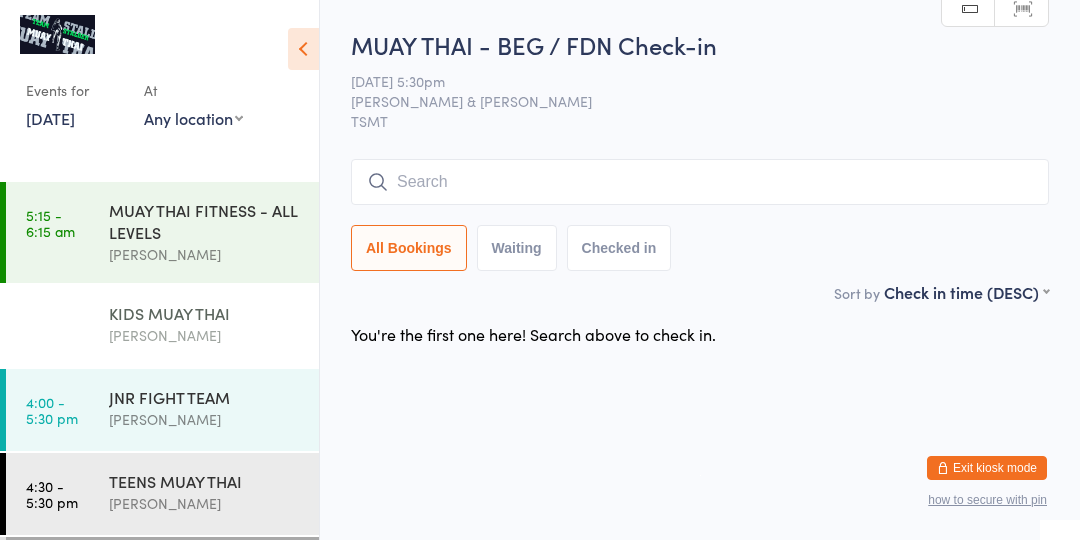 click on "[PERSON_NAME]" at bounding box center [205, 335] 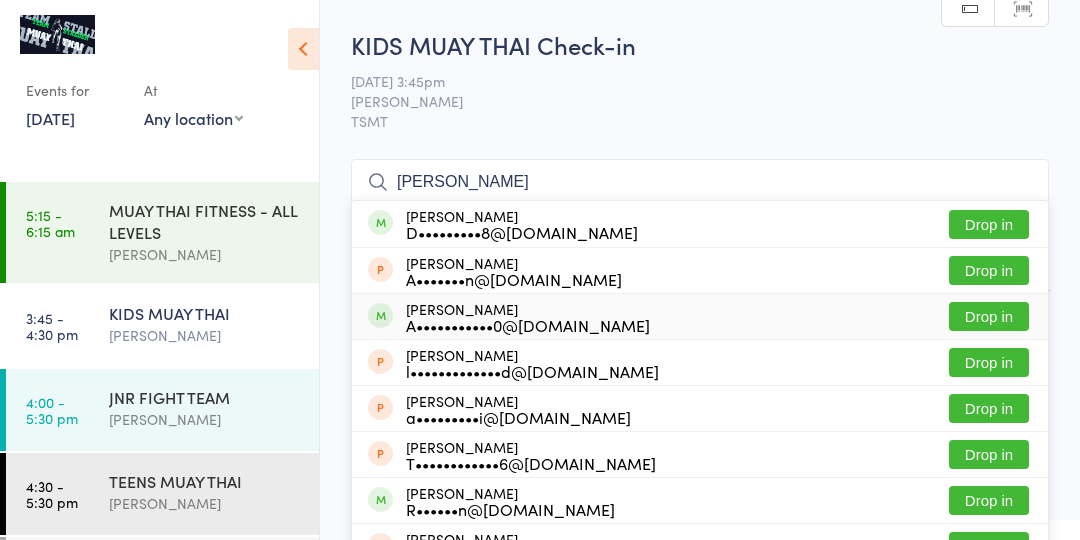 type on "[PERSON_NAME]" 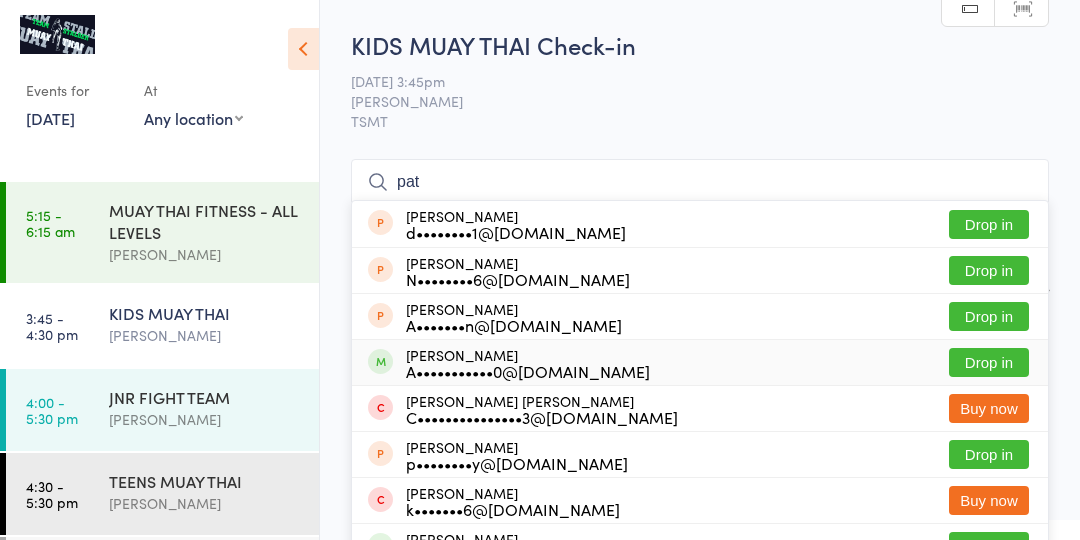 type on "pat" 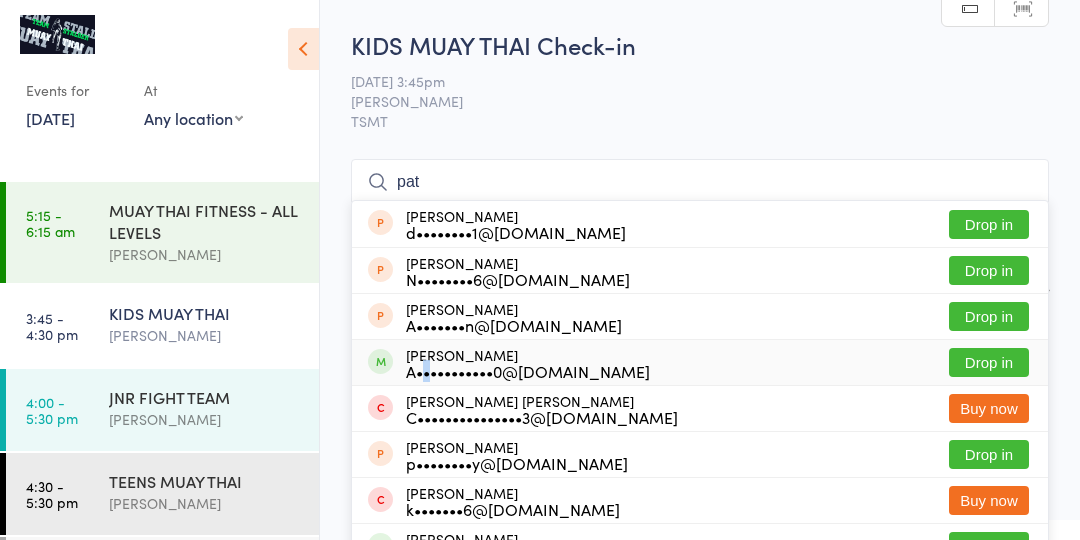 click on "[PERSON_NAME] A•••••••••••0@[DOMAIN_NAME]" at bounding box center (509, 363) 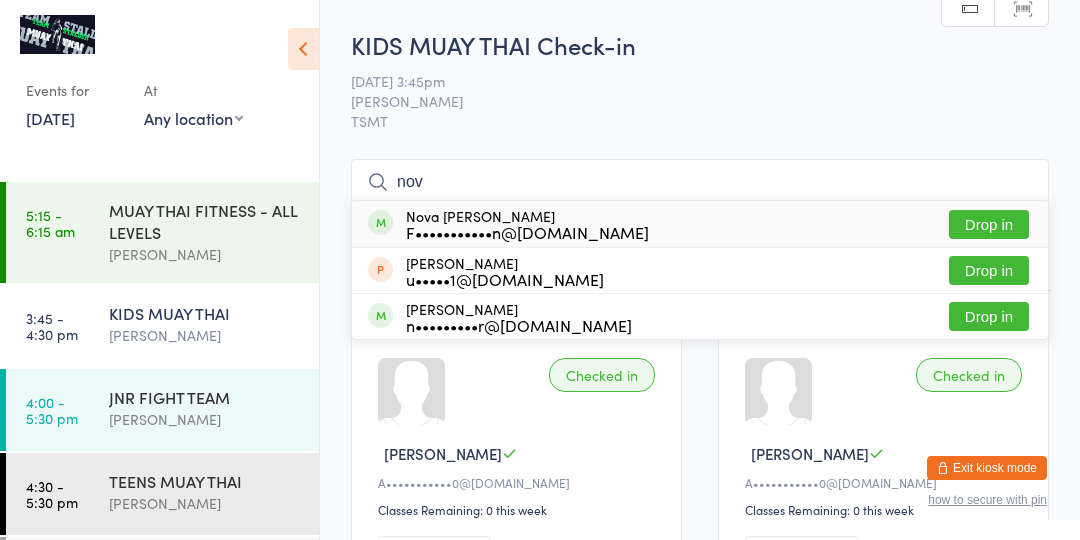 type on "nov" 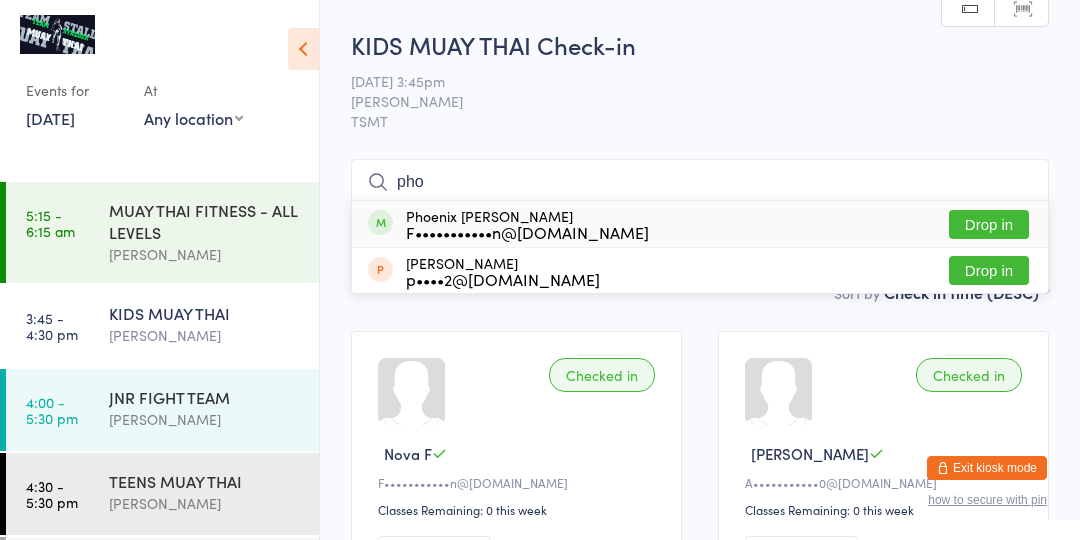 type on "pho" 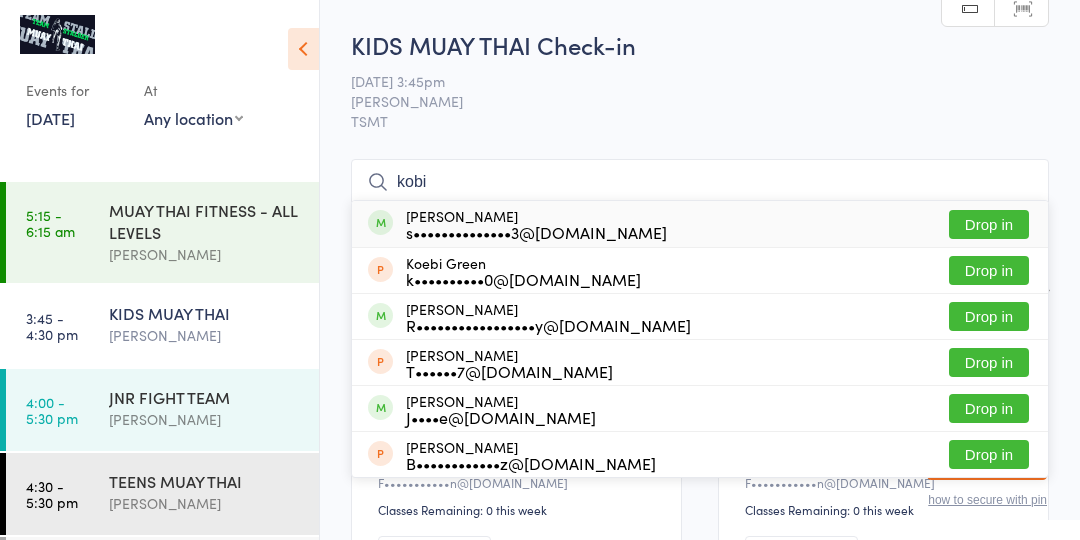 type on "kobi" 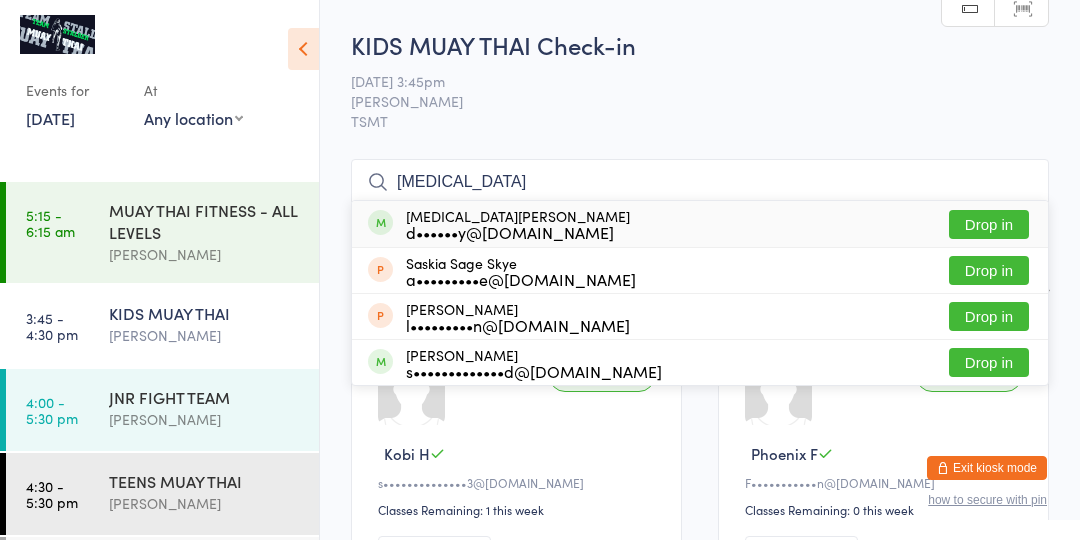 type on "[MEDICAL_DATA]" 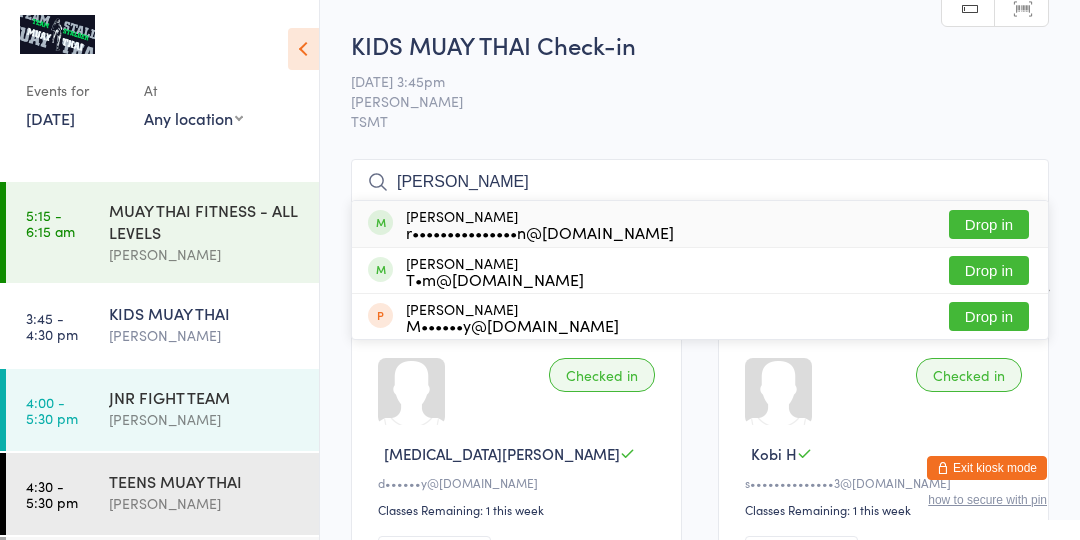 type on "[PERSON_NAME]" 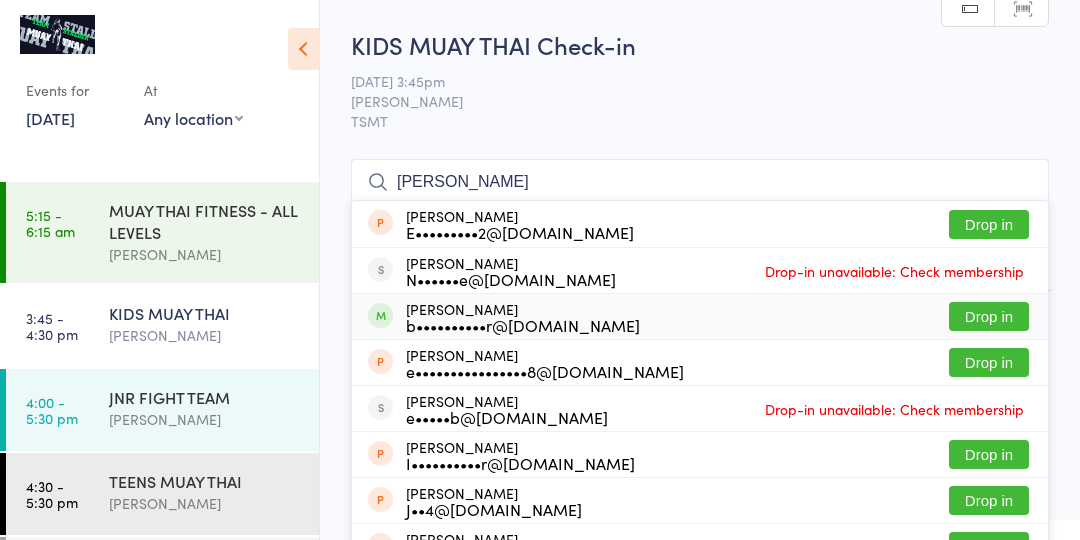 type on "[PERSON_NAME]" 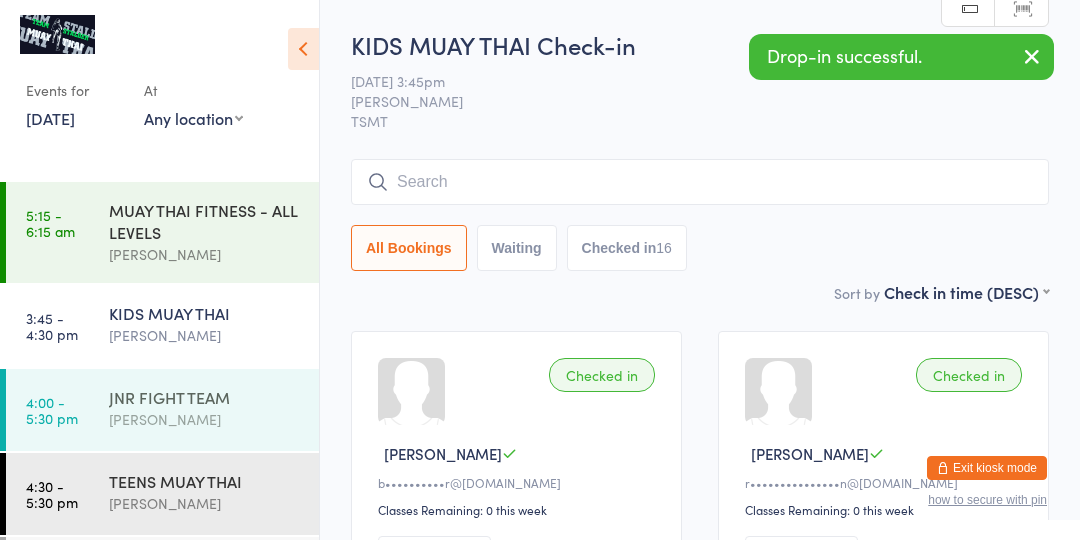click on "JNR FIGHT TEAM" at bounding box center (205, 397) 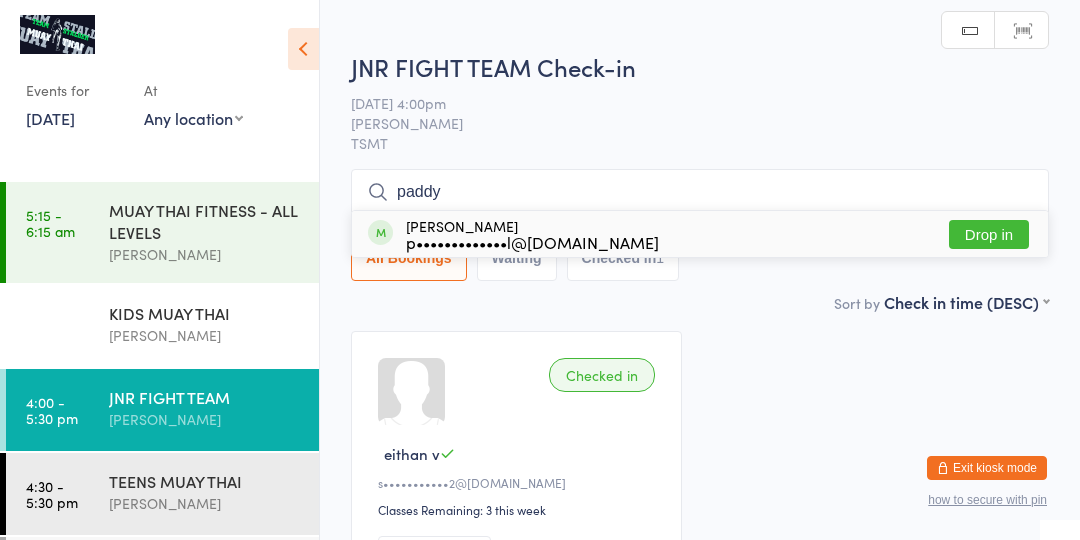 type on "paddy" 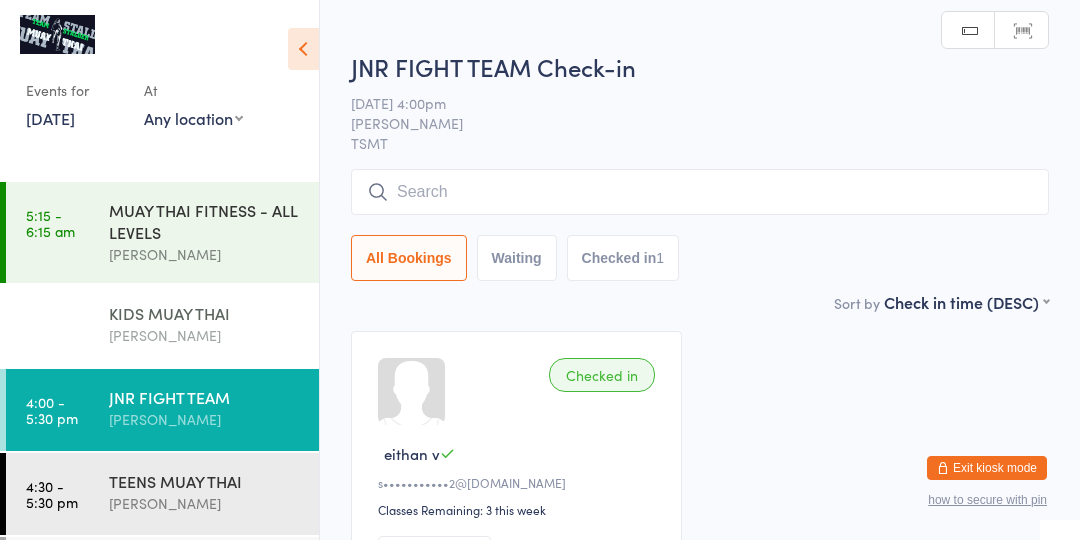 click on "3:45 - 4:30 pm KIDS MUAY THAI [PERSON_NAME]" at bounding box center [162, 326] 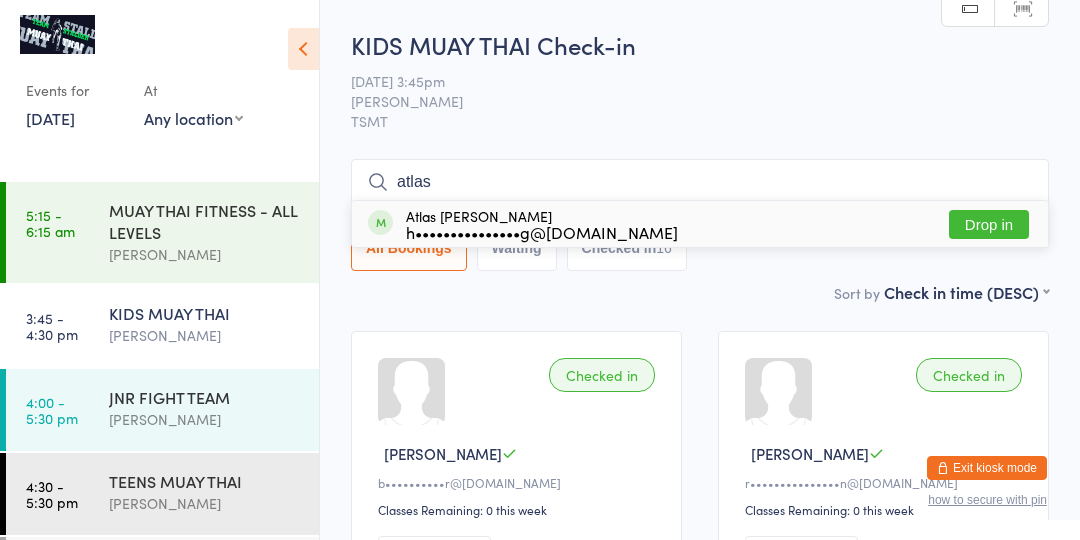 type on "atlas" 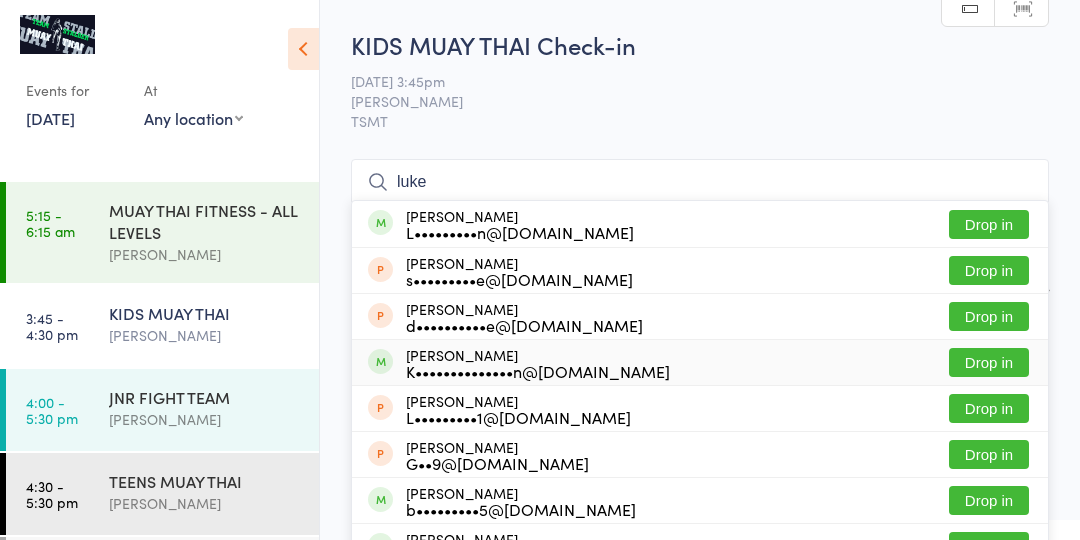 type on "luke" 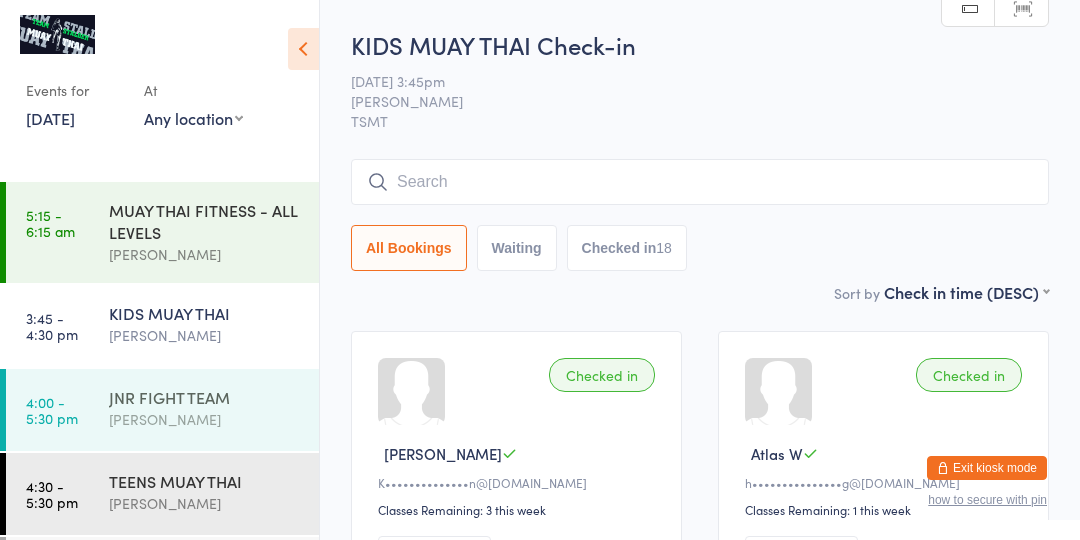 click on "4:00 - 5:30 pm JNR FIGHT TEAM [PERSON_NAME]" at bounding box center (162, 410) 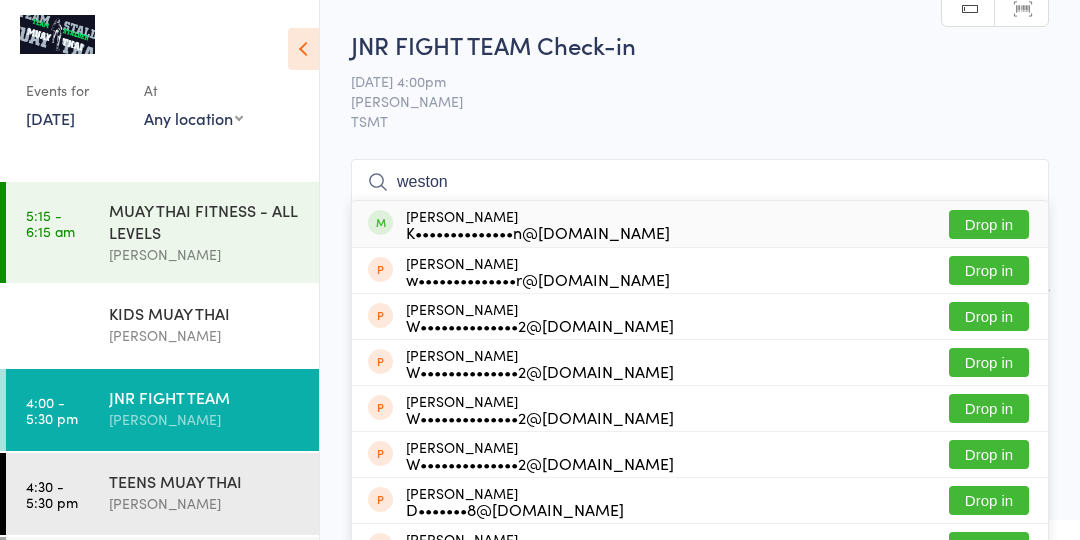 type on "weston" 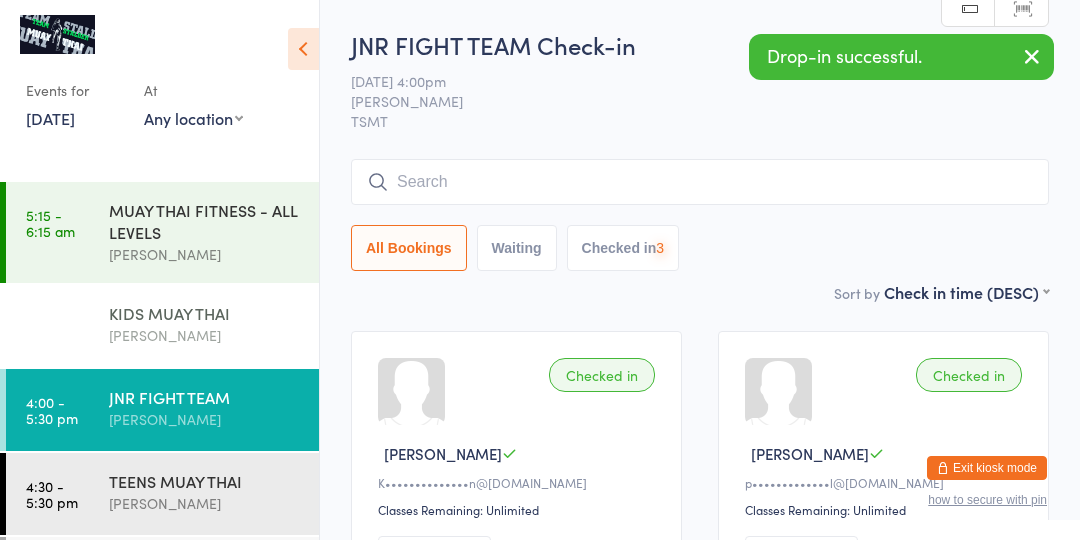 click on "[PERSON_NAME]" at bounding box center (205, 335) 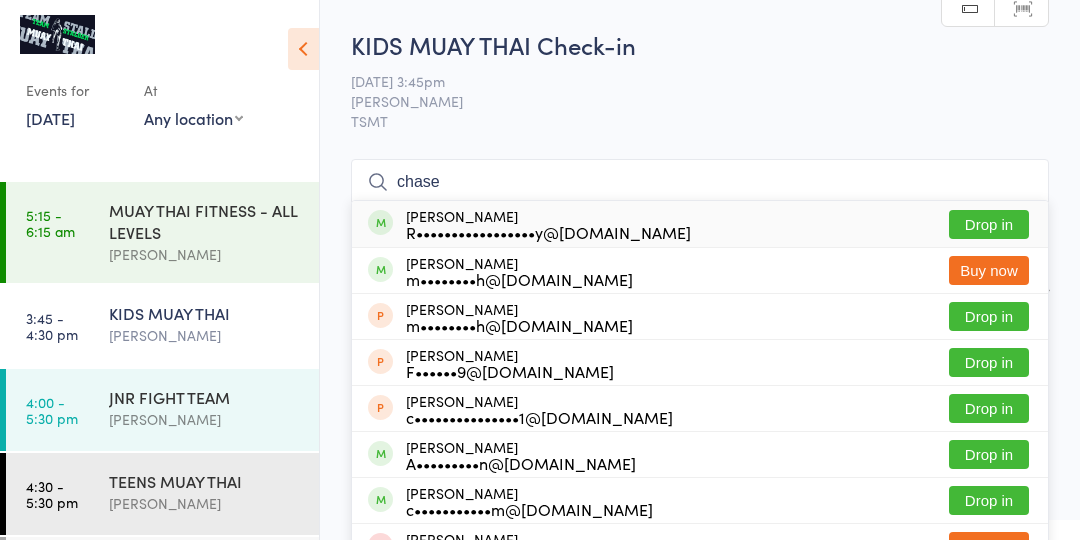 click on "chase" at bounding box center (700, 182) 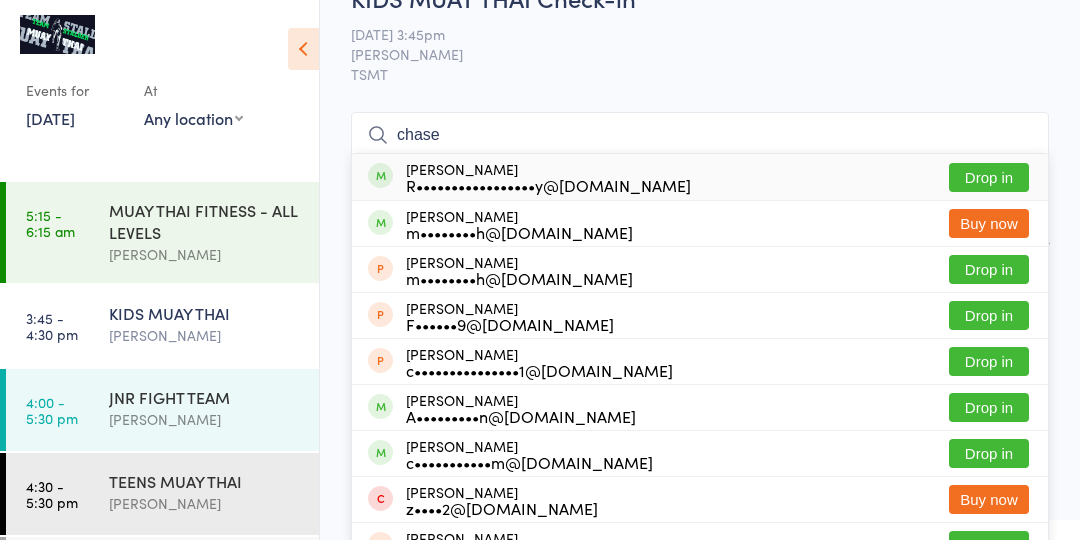 scroll, scrollTop: 159, scrollLeft: 0, axis: vertical 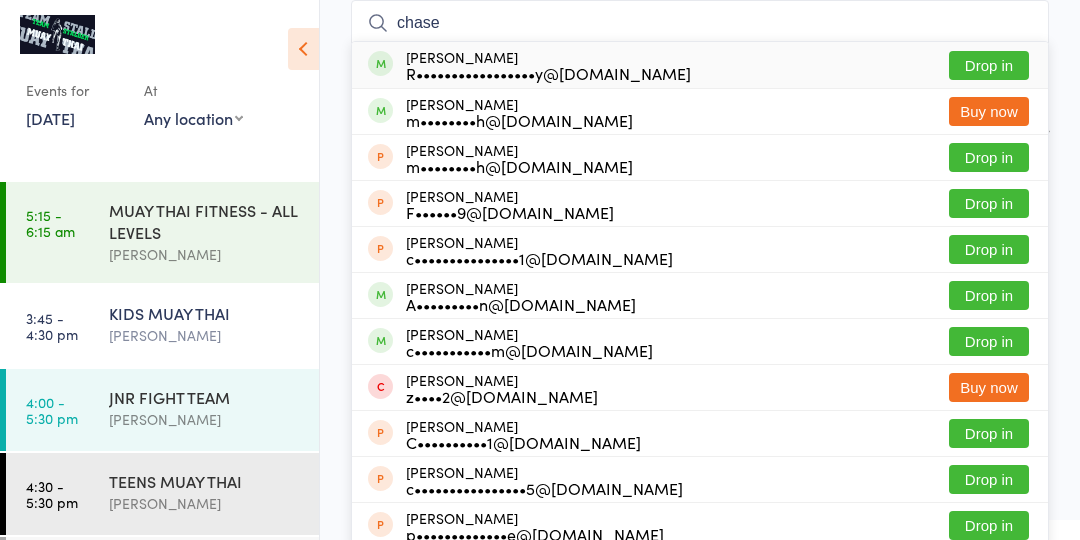 type on "chase" 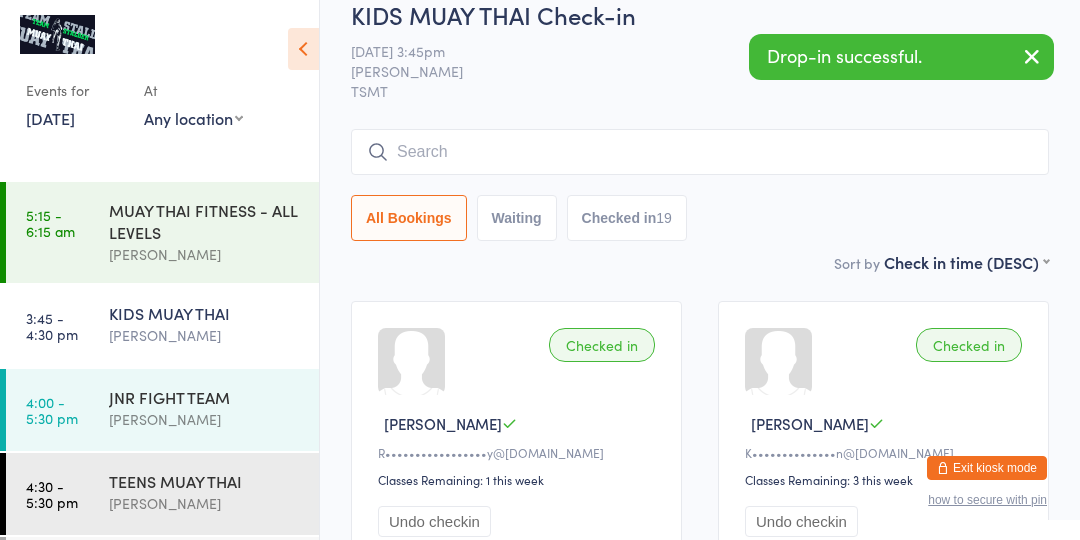 scroll, scrollTop: 32, scrollLeft: 0, axis: vertical 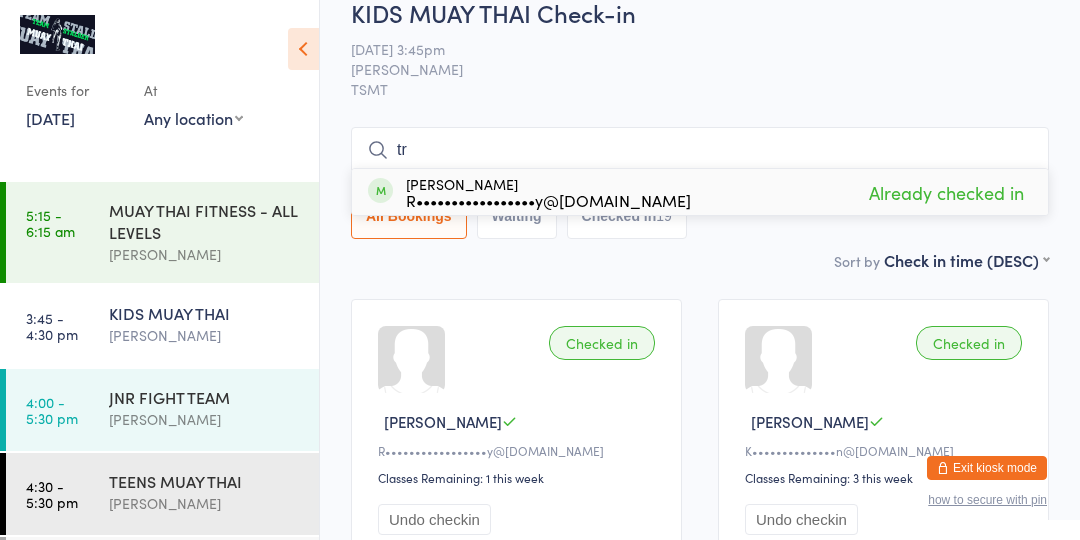 type on "t" 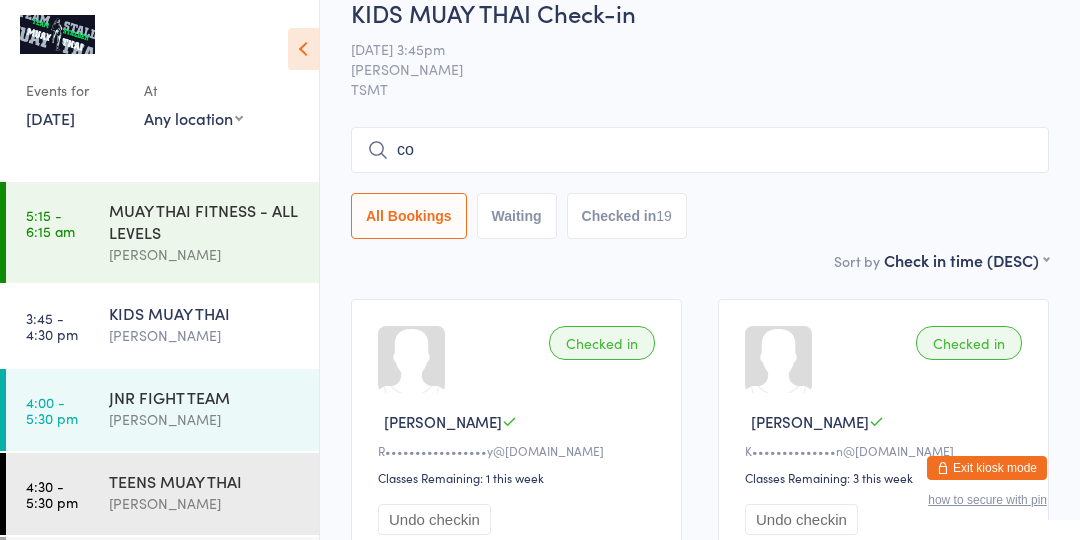 type on "c" 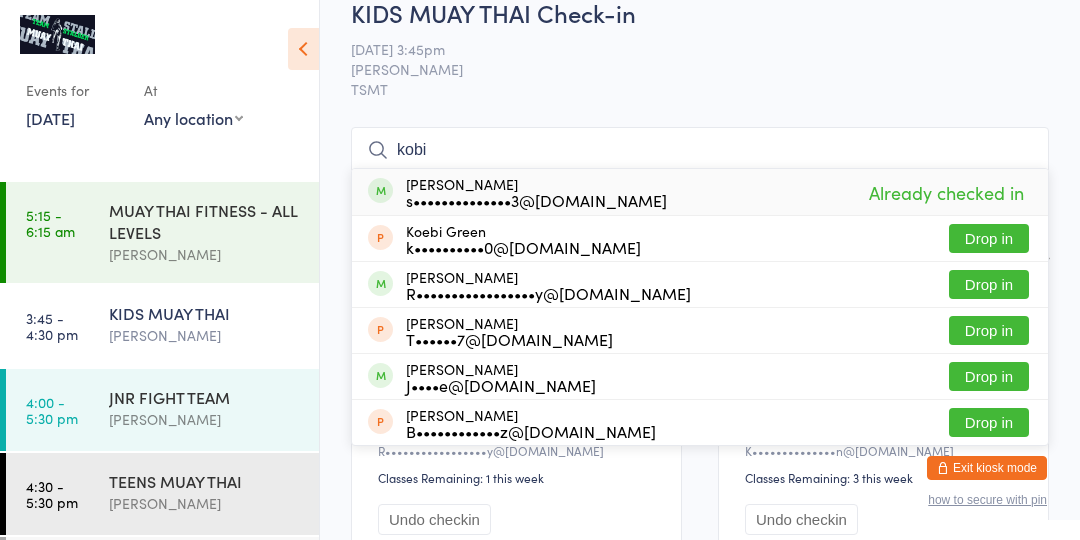 type on "kobi" 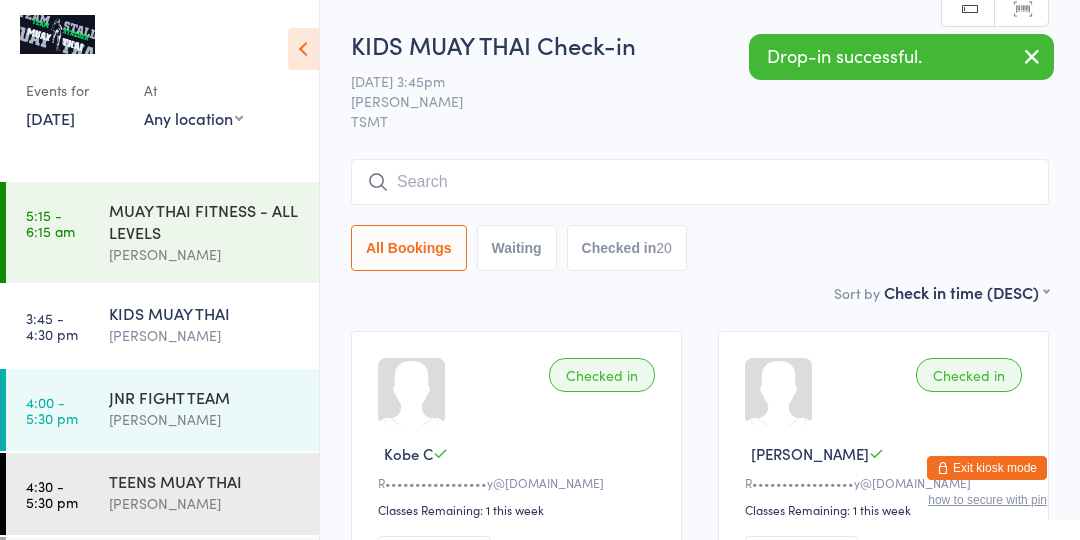 scroll, scrollTop: 0, scrollLeft: 0, axis: both 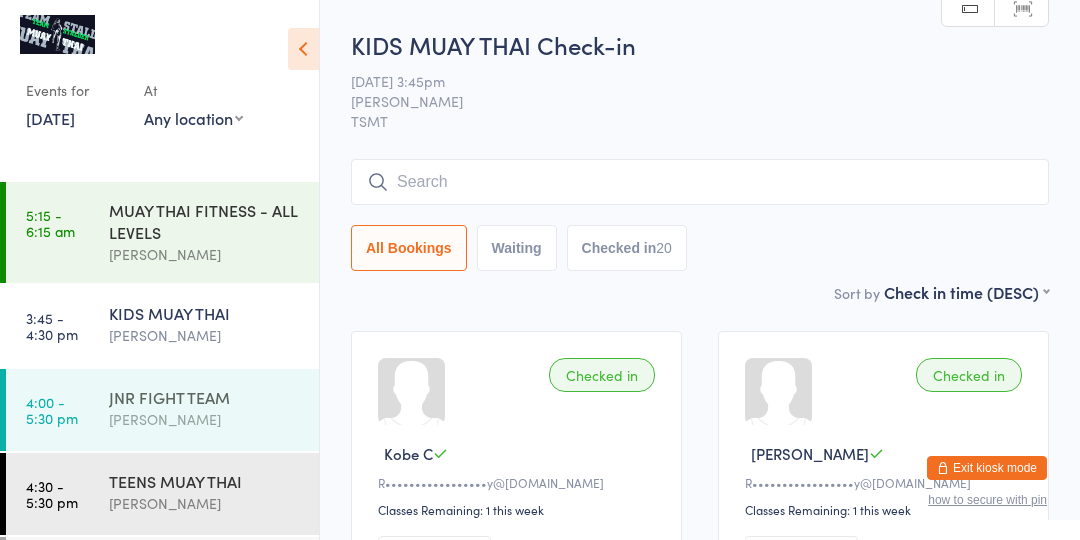 click on "[PERSON_NAME]" at bounding box center (205, 419) 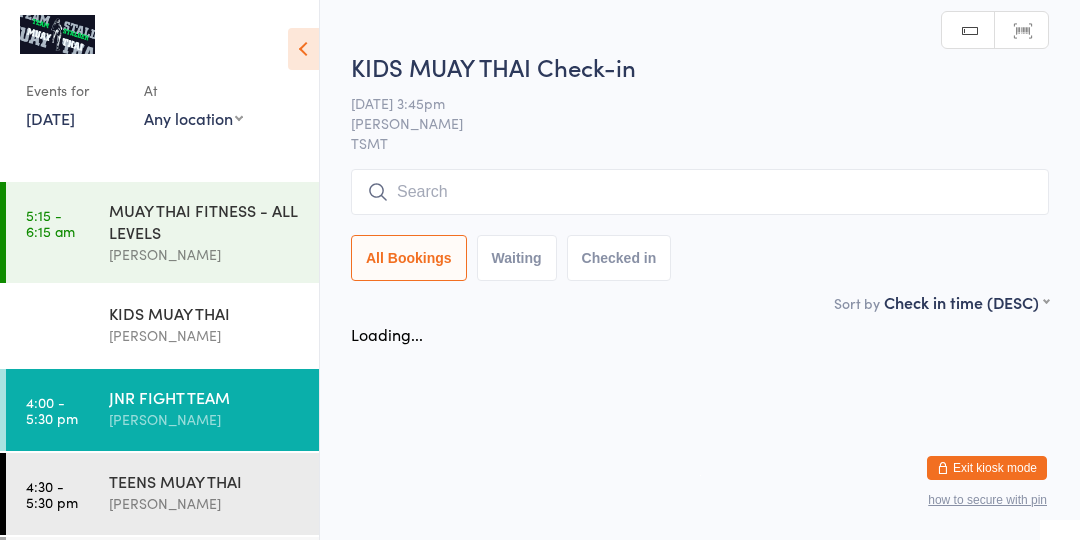 scroll, scrollTop: 0, scrollLeft: 0, axis: both 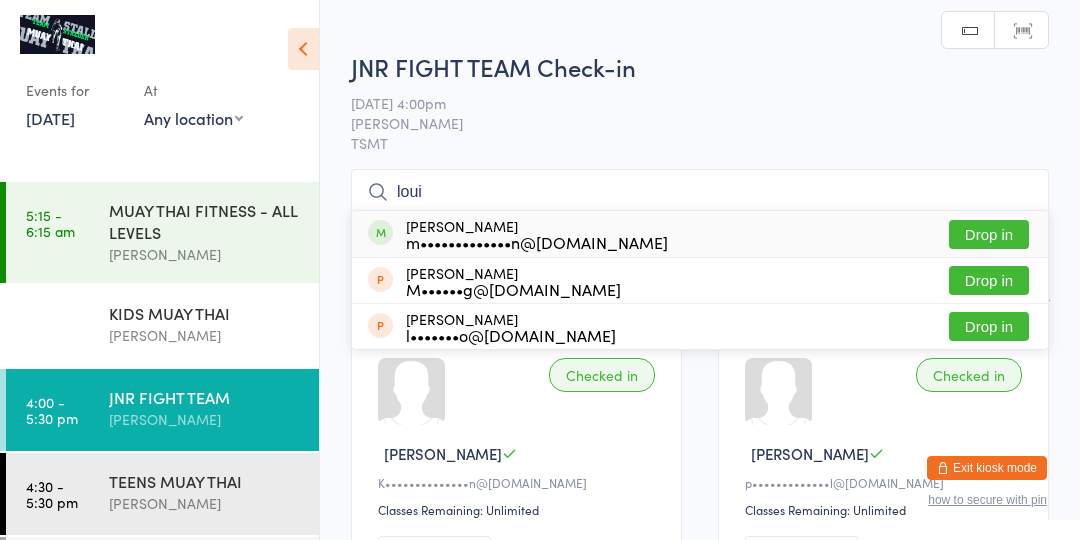type on "loui" 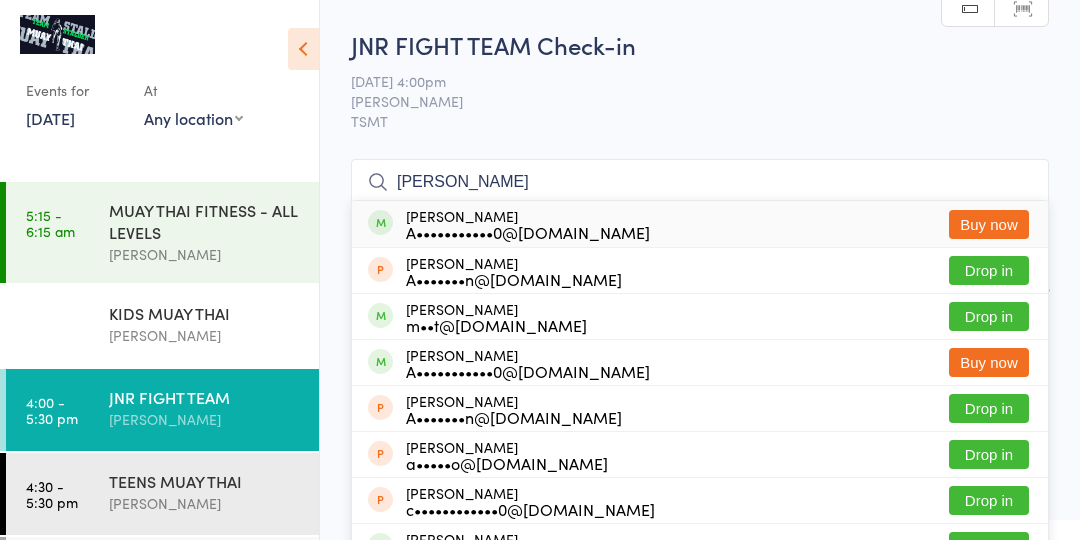 type on "[PERSON_NAME]" 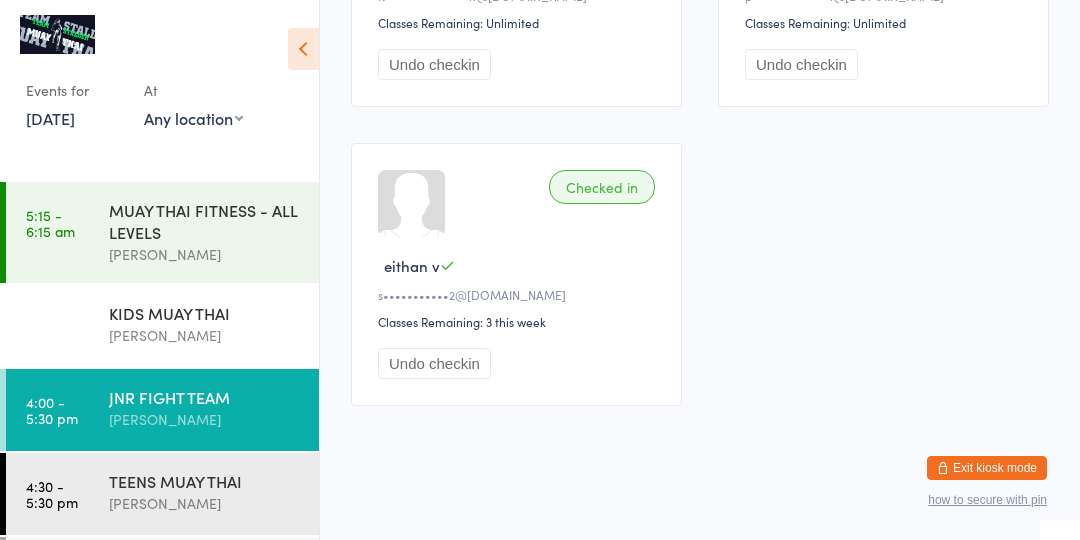 scroll, scrollTop: 173, scrollLeft: 0, axis: vertical 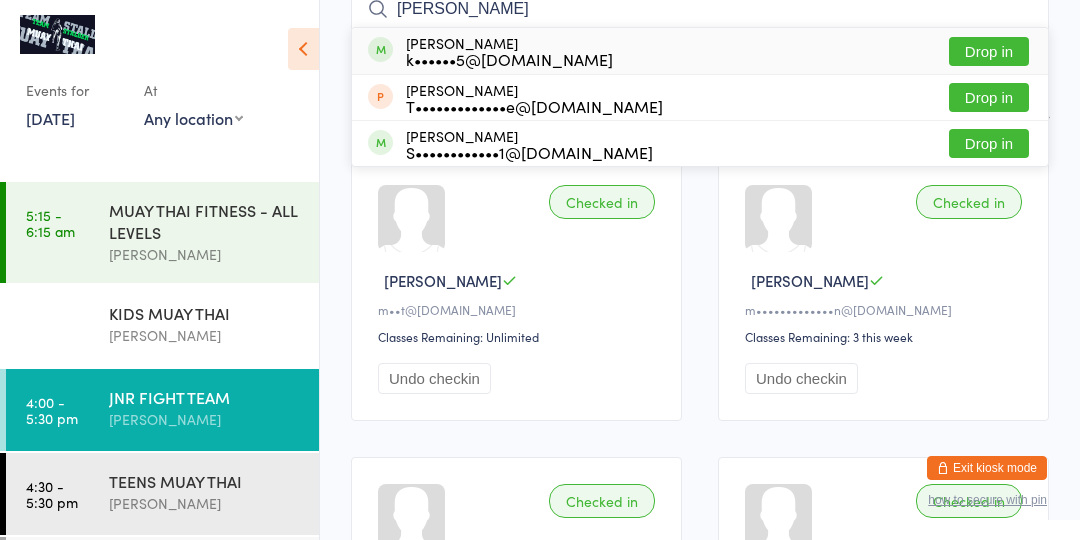 type on "[PERSON_NAME]" 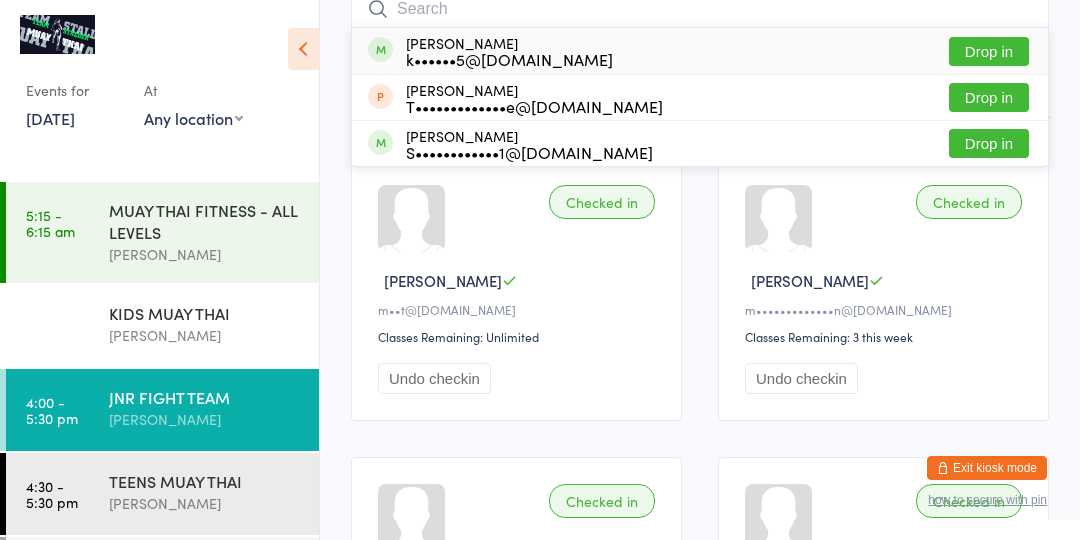 scroll, scrollTop: 160, scrollLeft: 0, axis: vertical 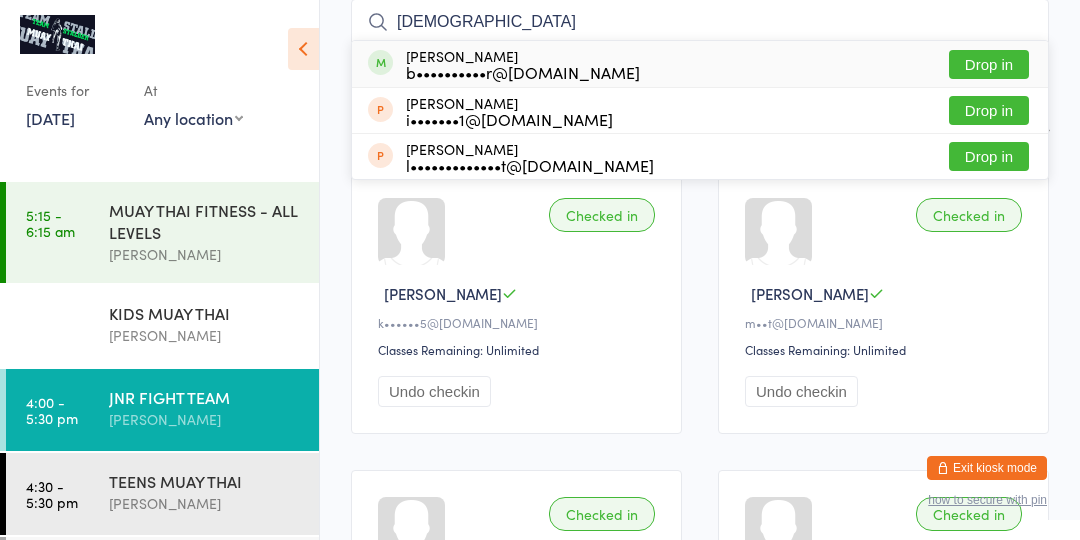 type on "[DEMOGRAPHIC_DATA]" 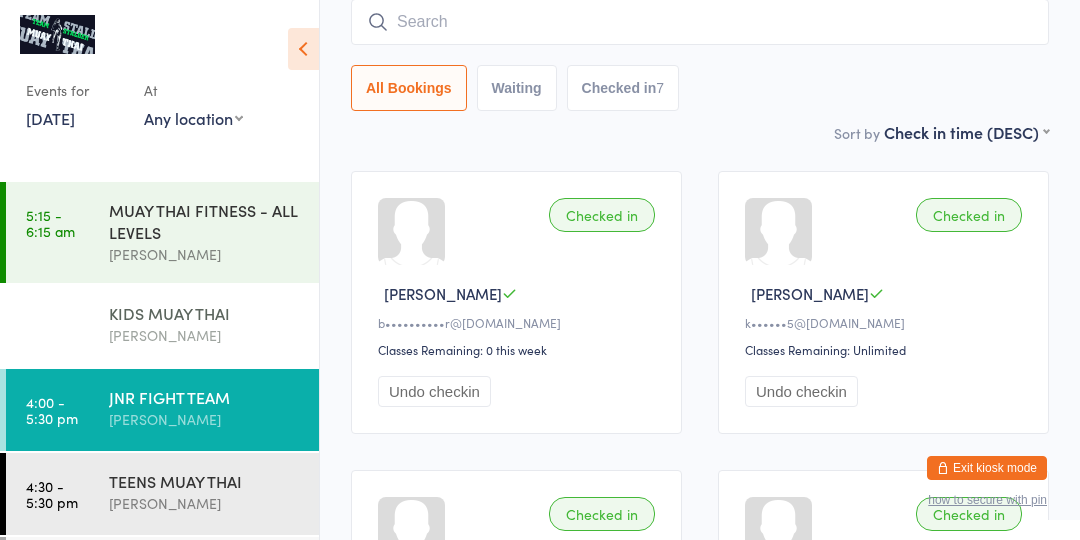 click on "[PERSON_NAME]" at bounding box center [205, 335] 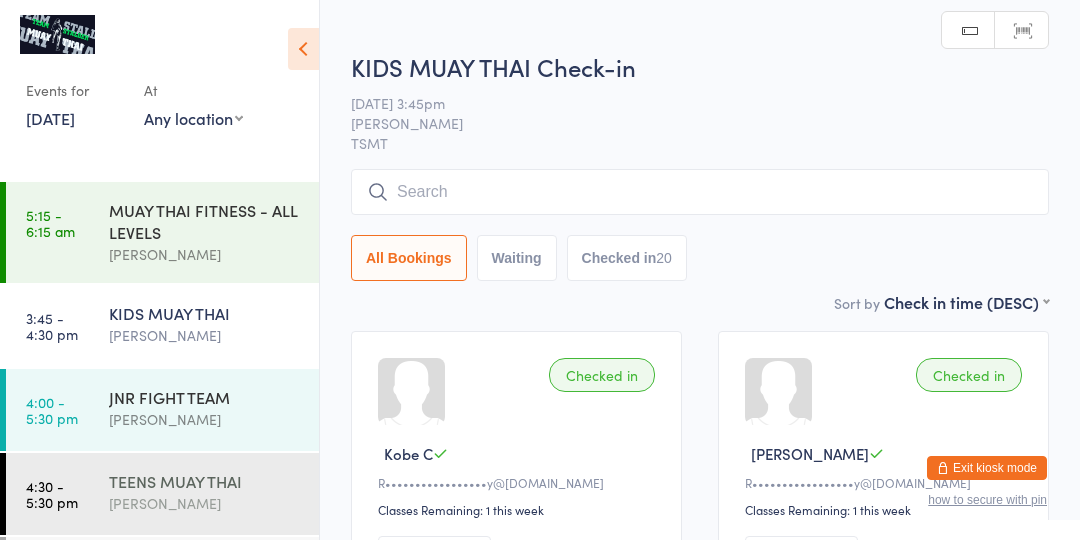click on "[PERSON_NAME]" at bounding box center (205, 503) 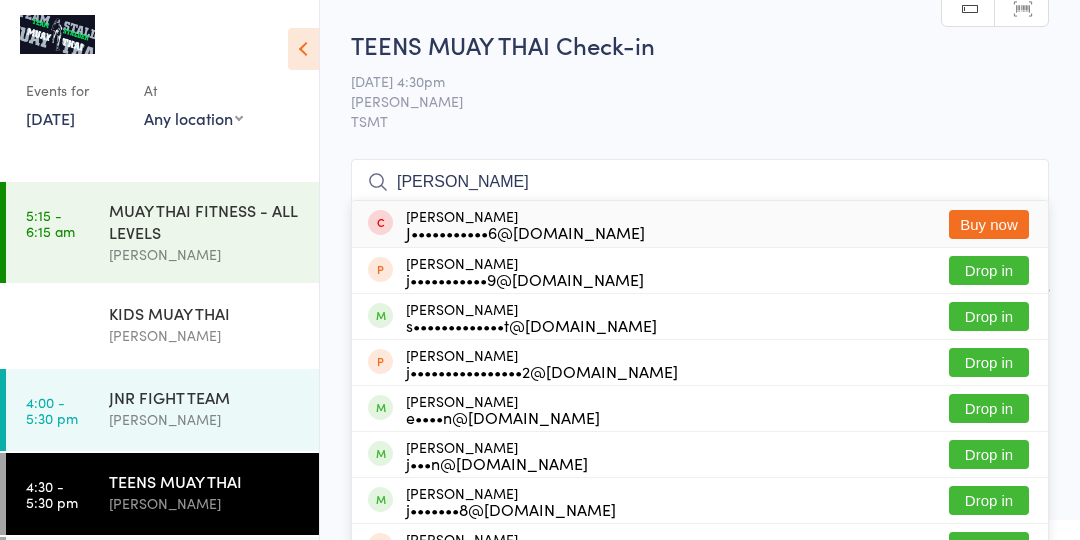 type on "[PERSON_NAME]" 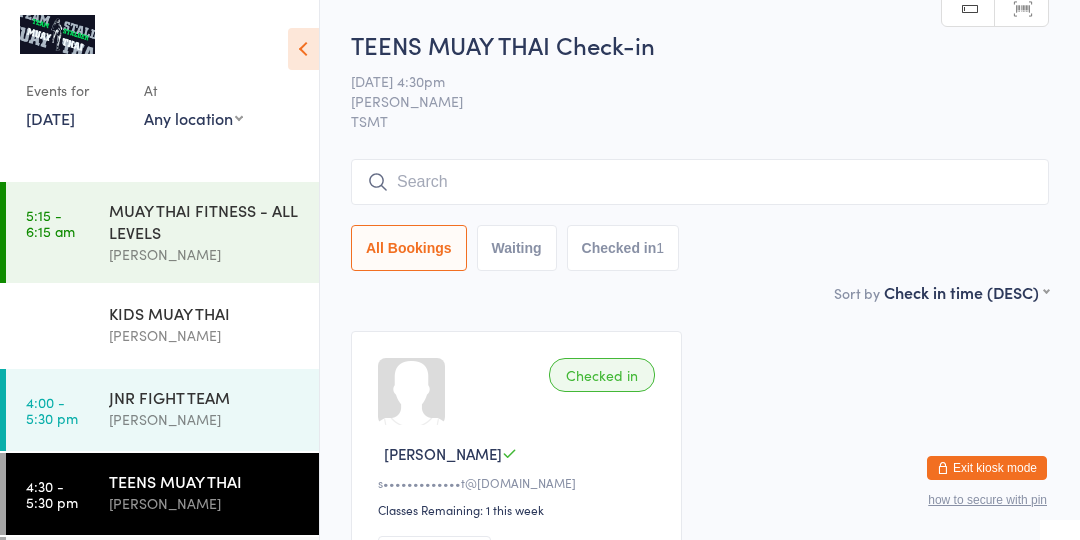 click on "TEENS  MUAY THAI [PERSON_NAME]" at bounding box center [214, 492] 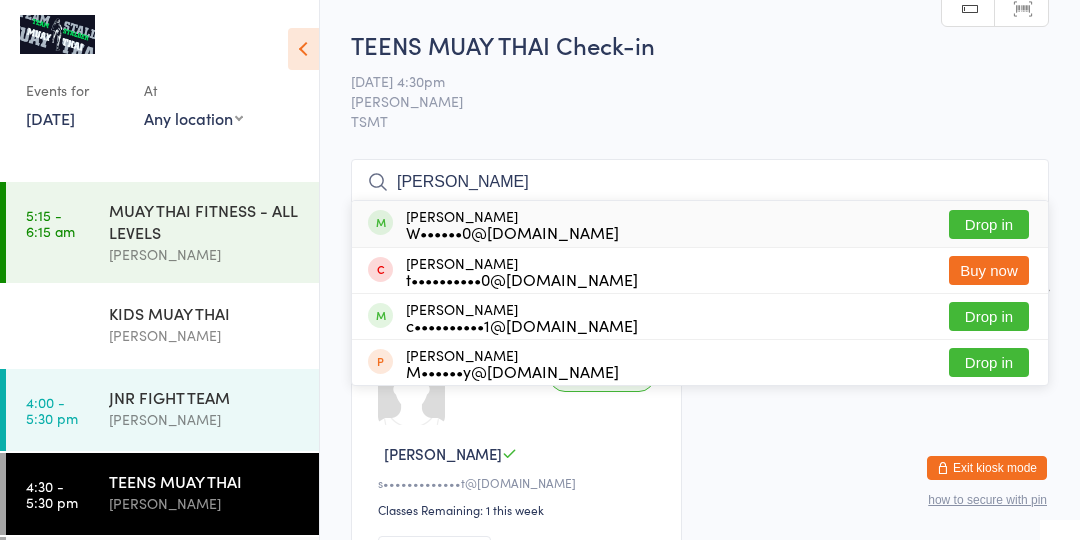 type on "[PERSON_NAME]" 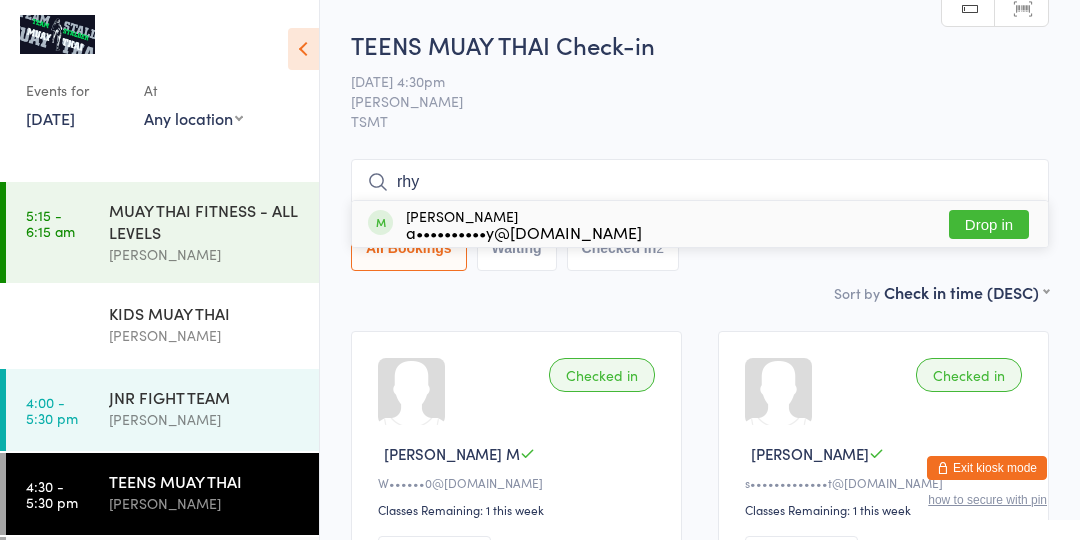 type on "rhy" 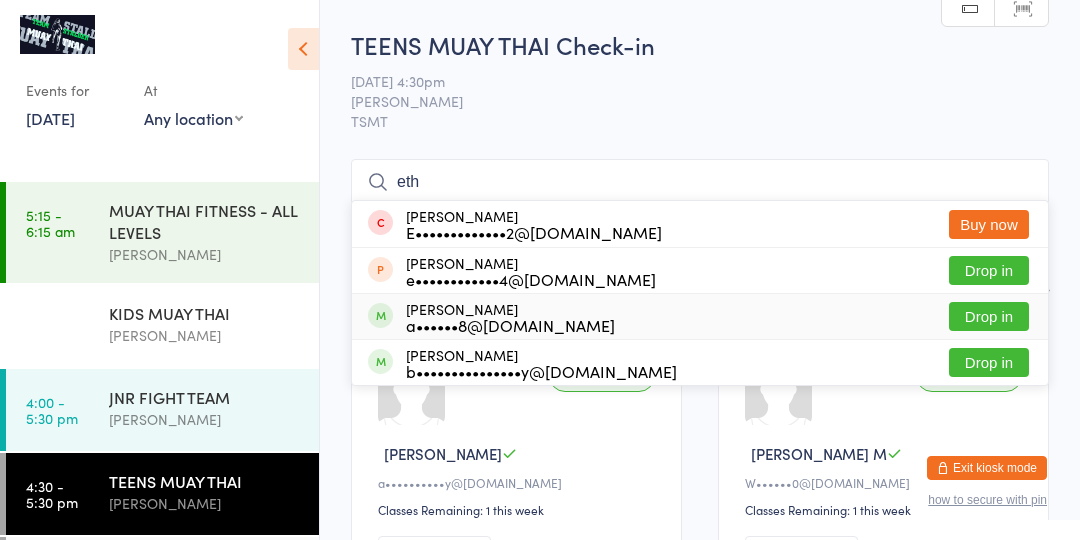 type on "eth" 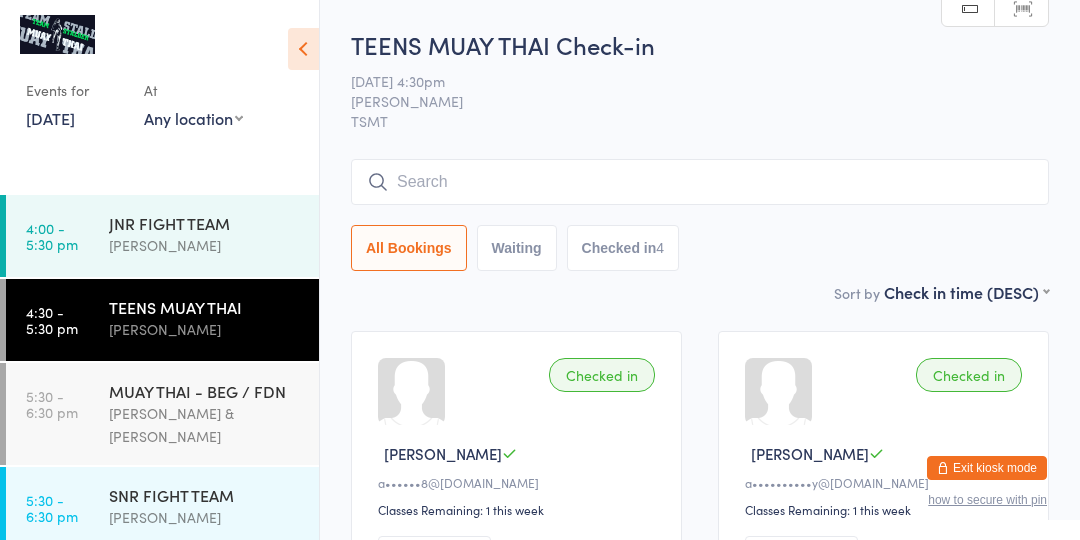 scroll, scrollTop: 177, scrollLeft: 0, axis: vertical 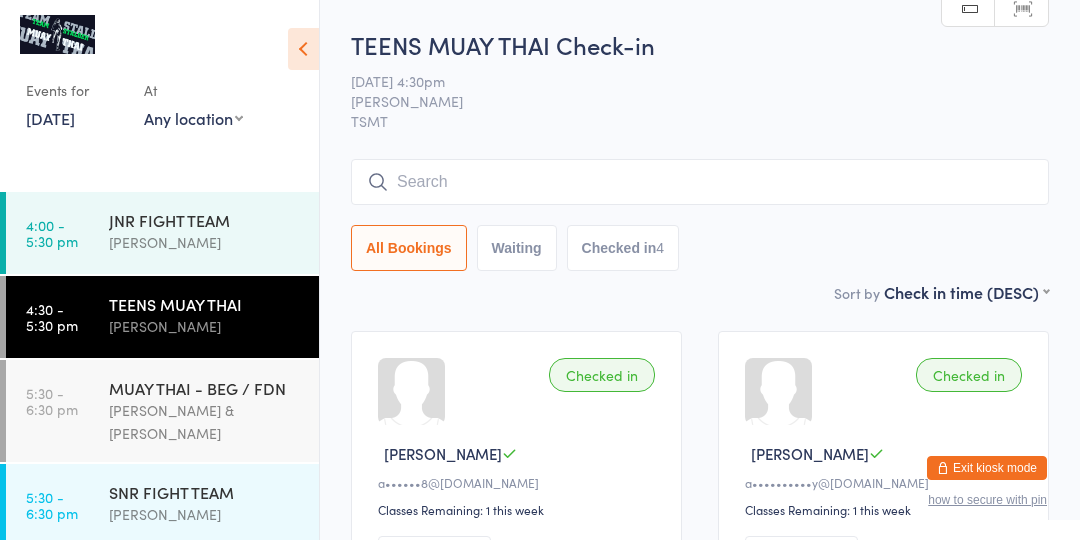 click at bounding box center (700, 182) 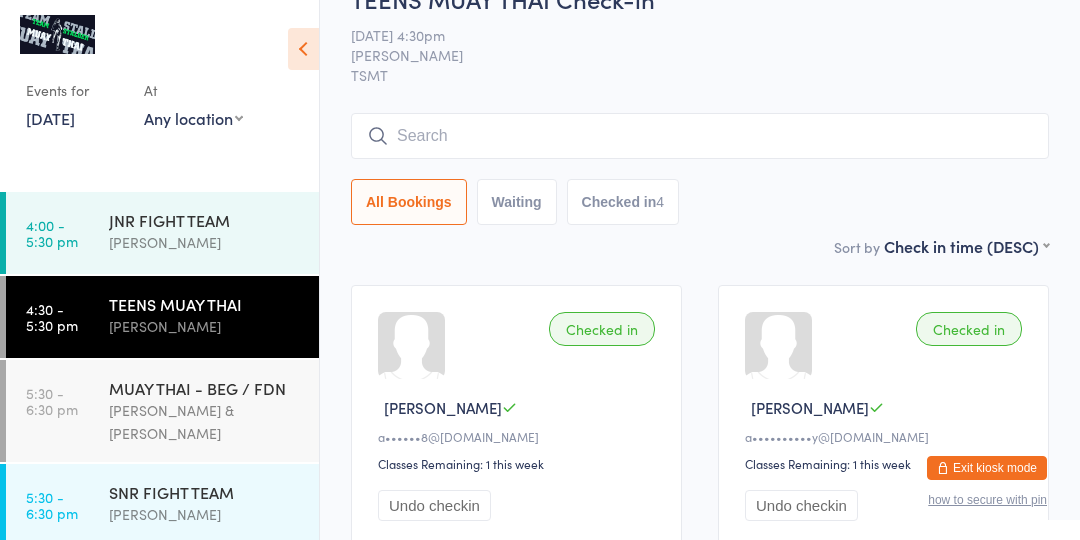 scroll, scrollTop: 159, scrollLeft: 0, axis: vertical 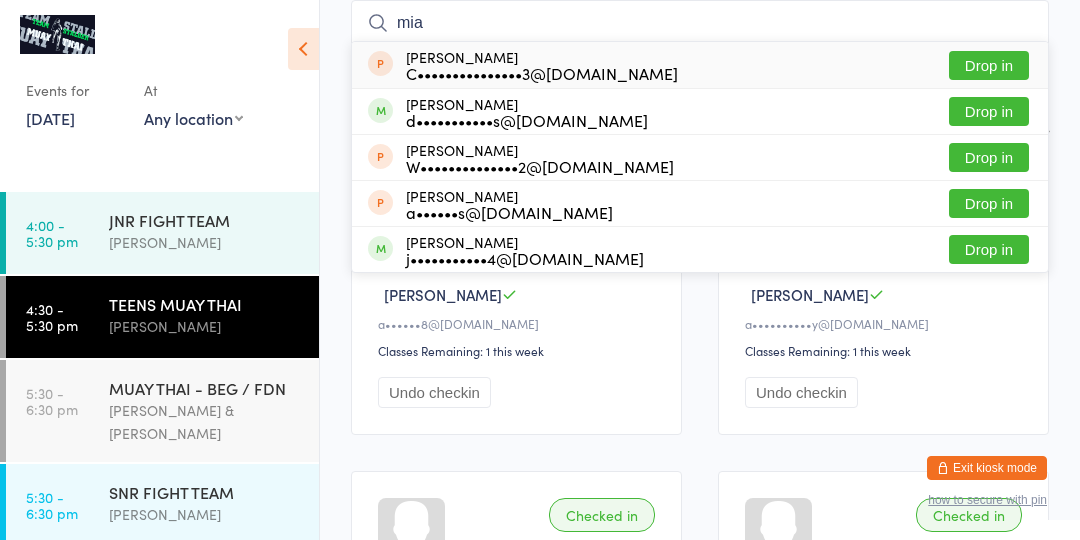 type on "mia" 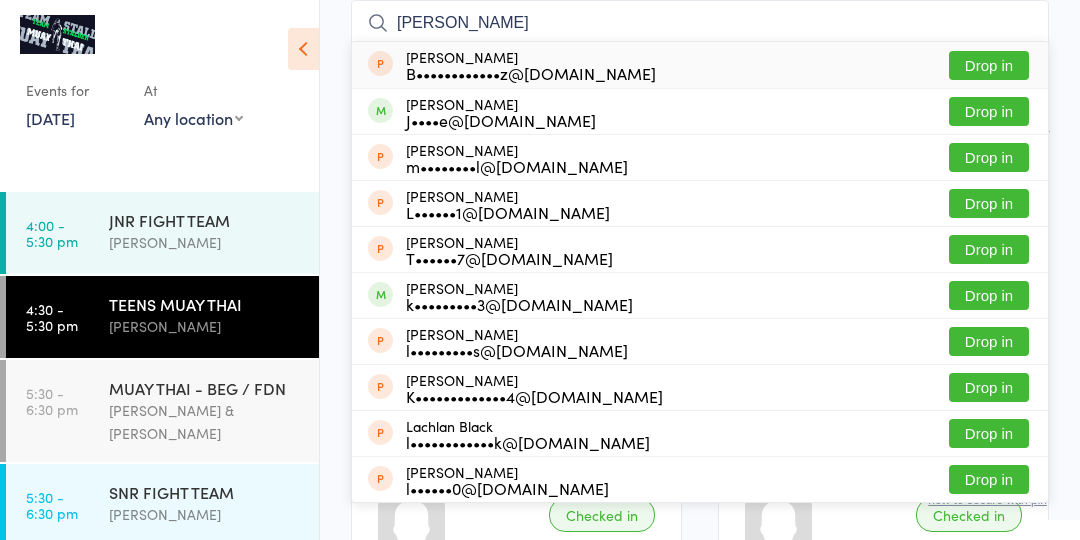 type on "[PERSON_NAME]" 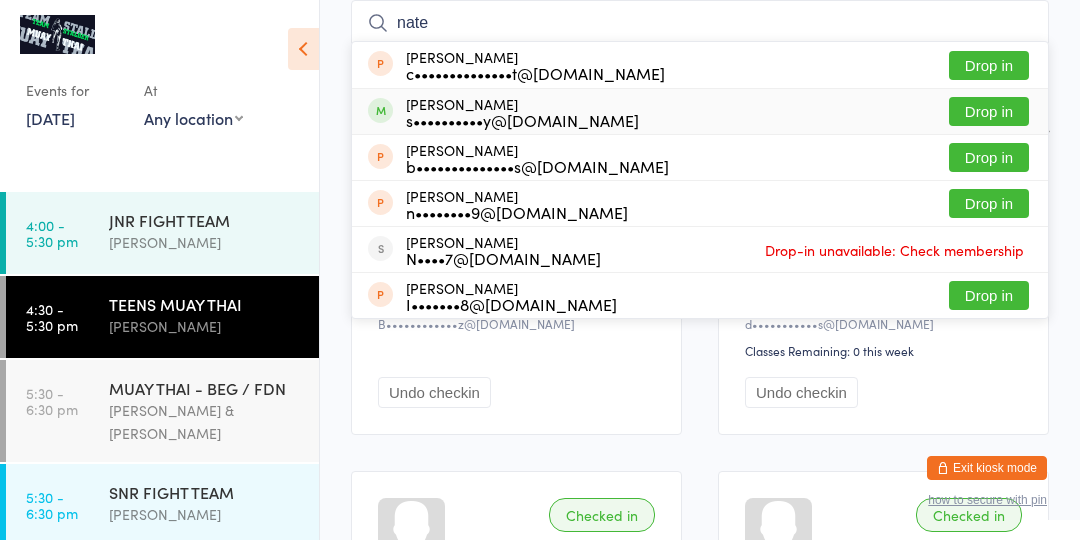 type on "nate" 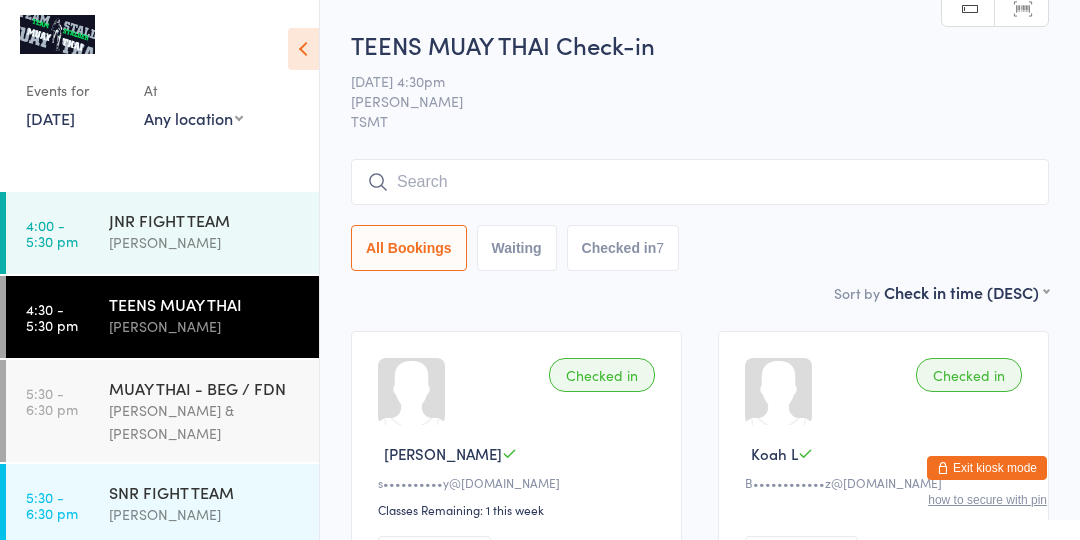 scroll, scrollTop: 0, scrollLeft: 0, axis: both 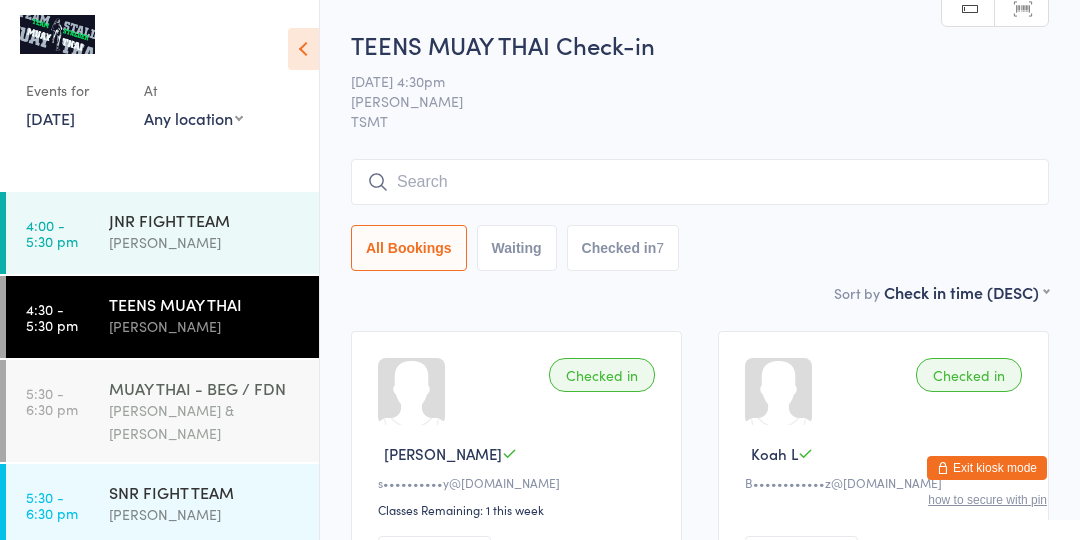 click on "[PERSON_NAME] & [PERSON_NAME]" at bounding box center (205, 422) 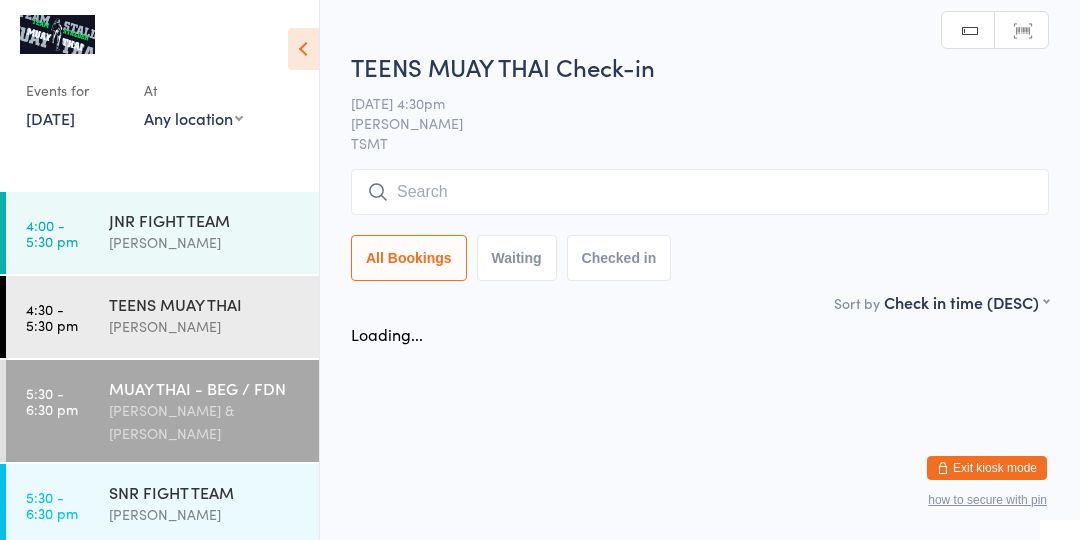 scroll, scrollTop: 0, scrollLeft: 0, axis: both 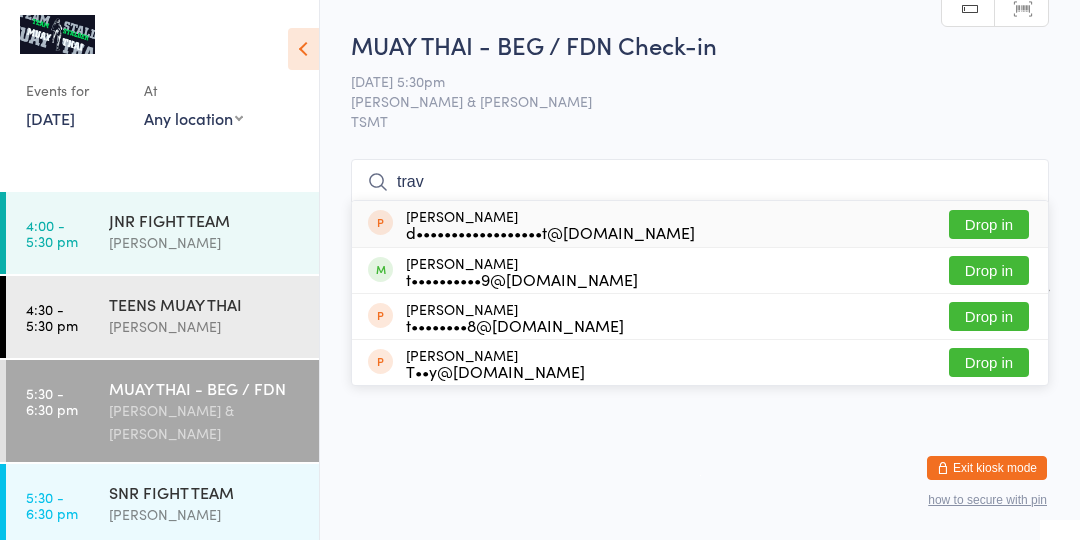 type on "trav" 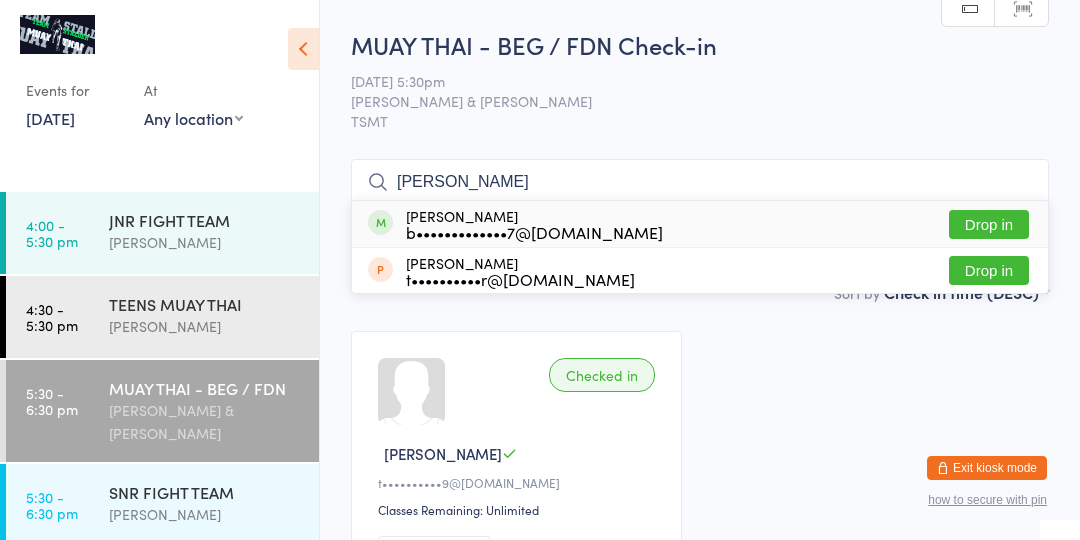 type on "[PERSON_NAME]" 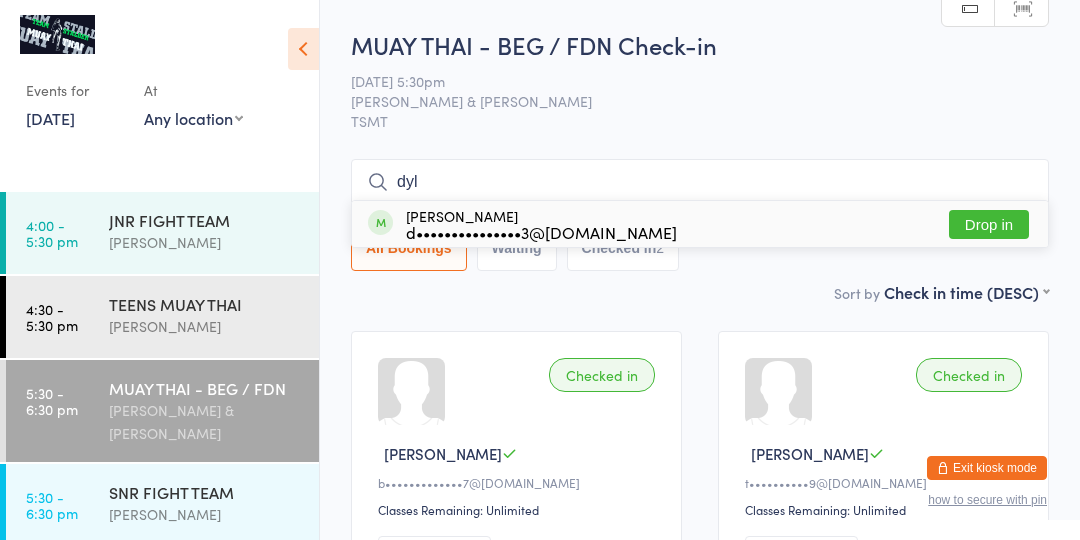 type on "dyl" 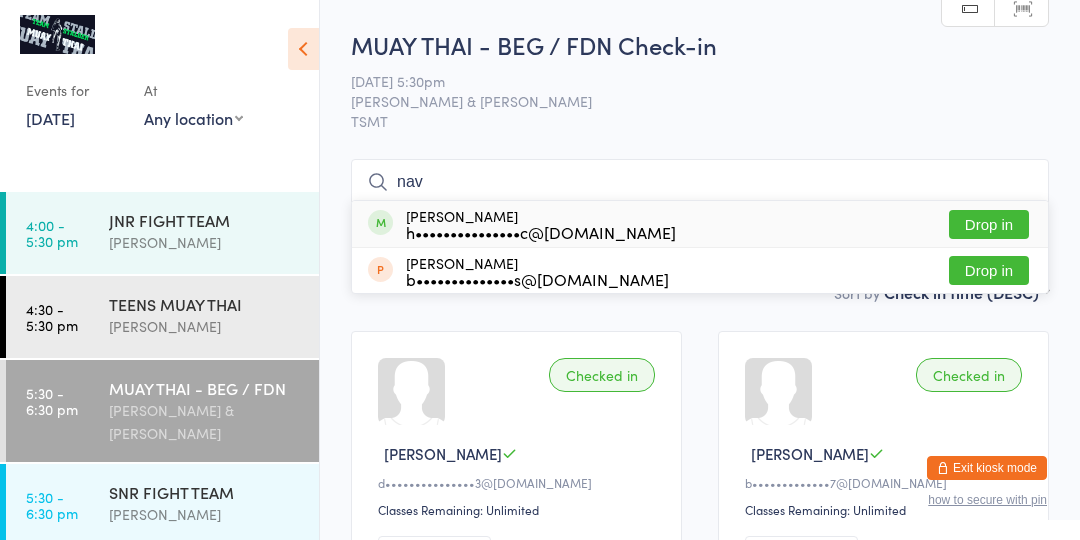 type on "nav" 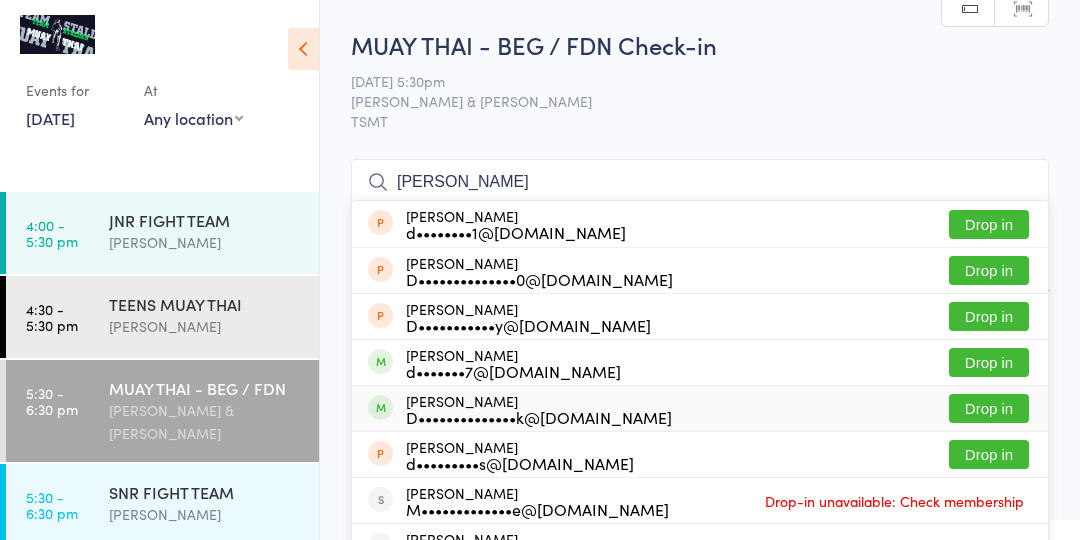 type on "[PERSON_NAME]" 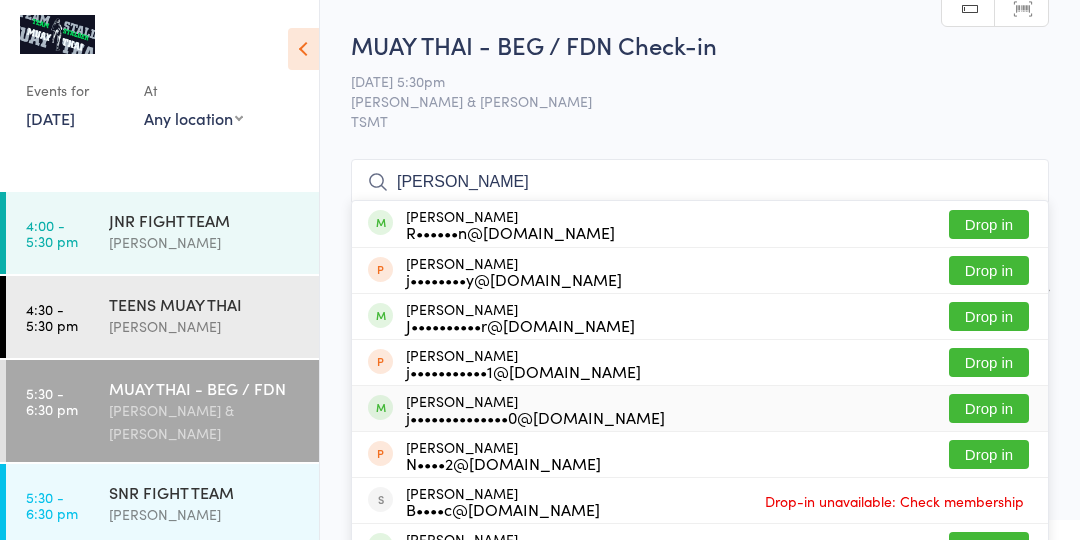 type on "[PERSON_NAME]" 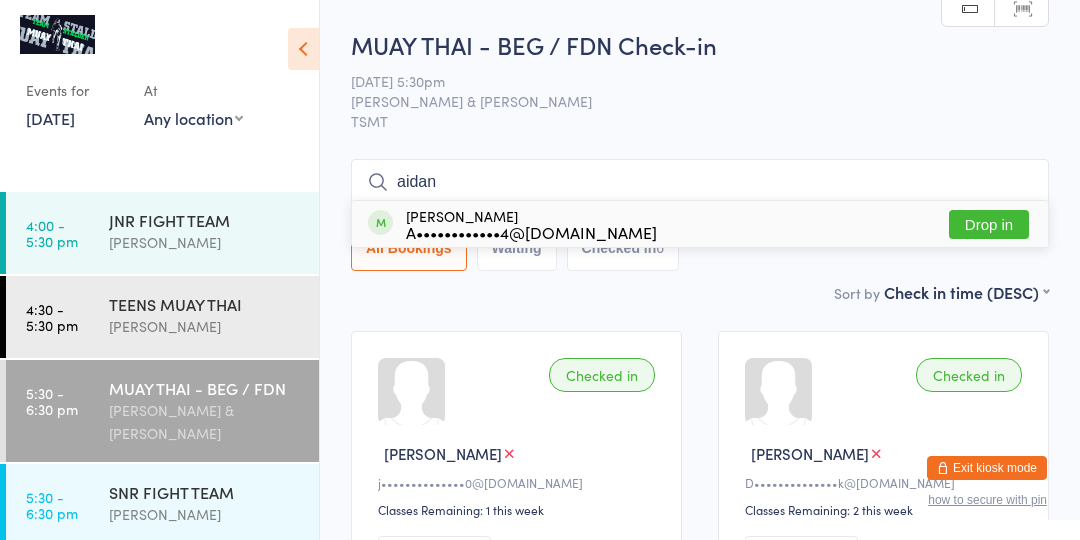 type on "aidan" 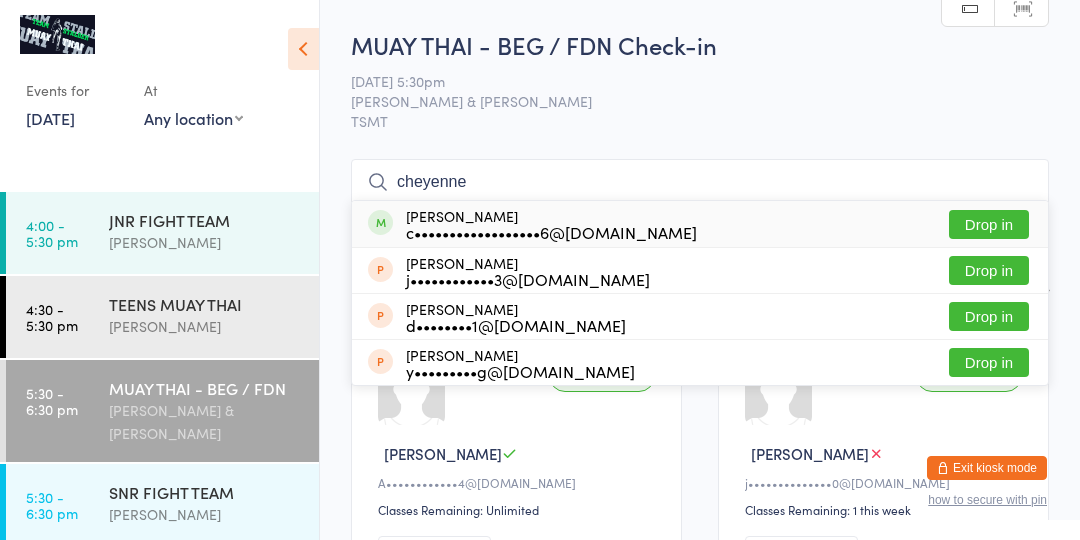 type on "cheyenne" 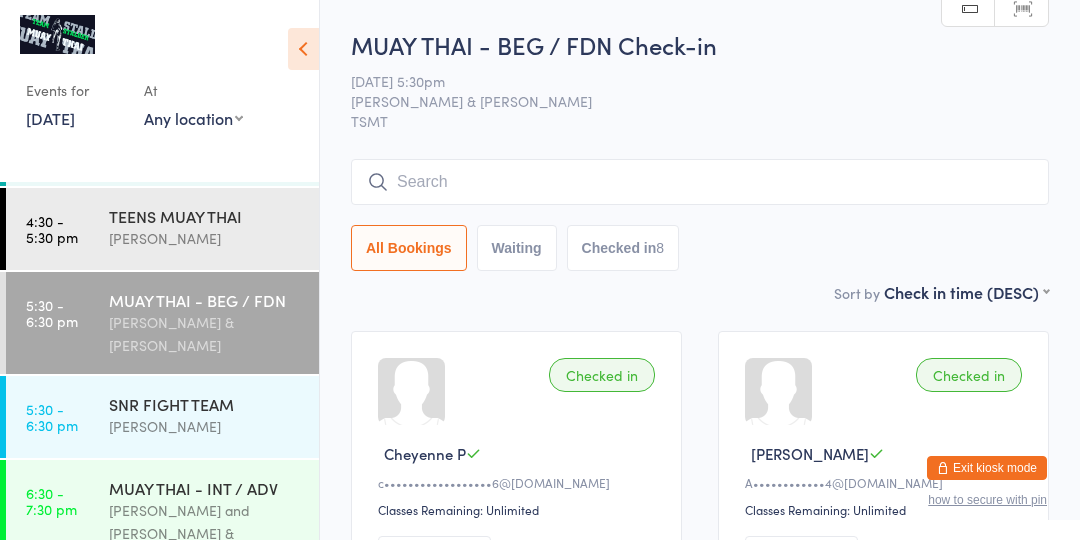 scroll, scrollTop: 270, scrollLeft: 0, axis: vertical 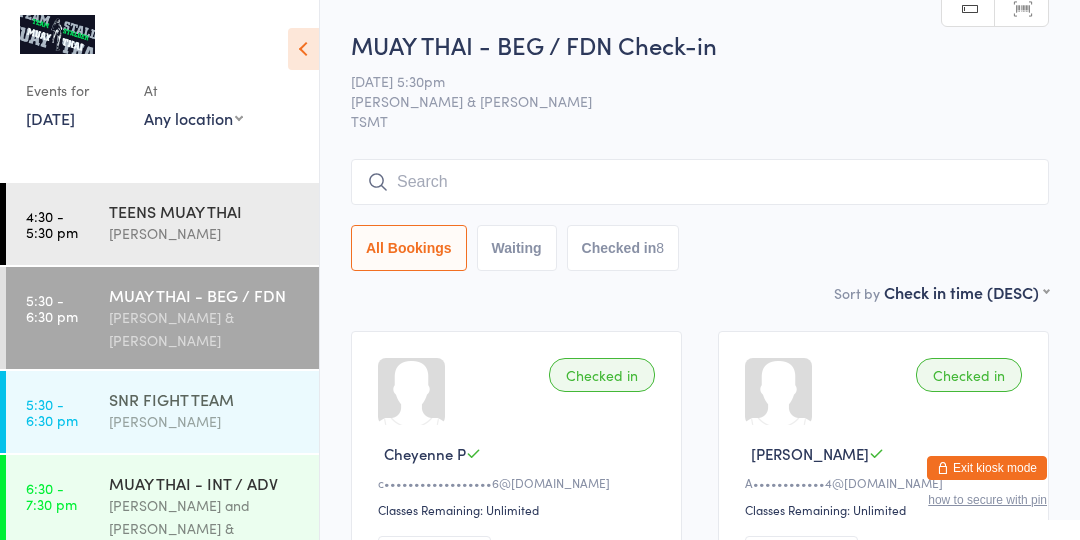 click on "SNR FIGHT TEAM" at bounding box center [205, 399] 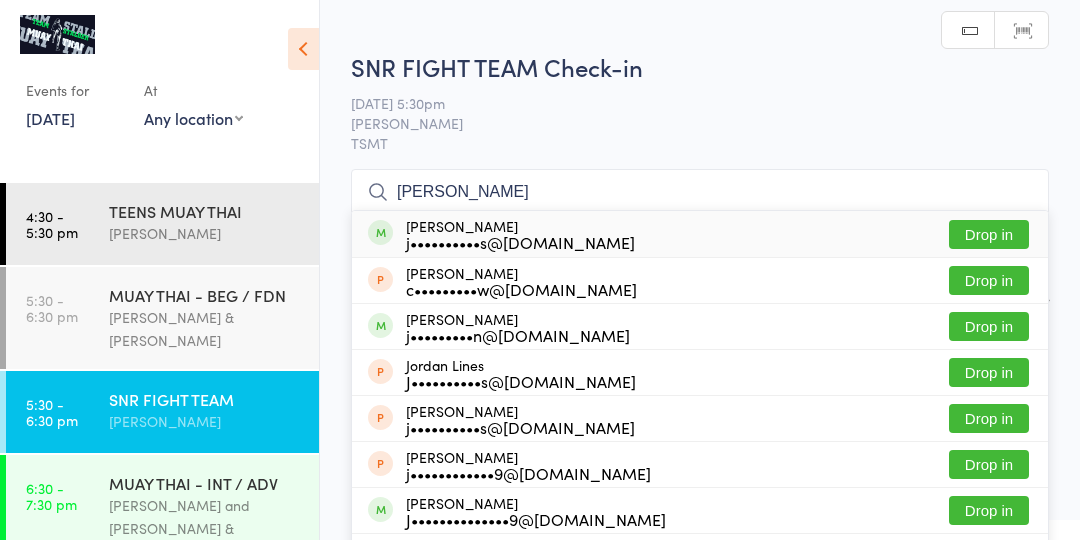 type on "[PERSON_NAME]" 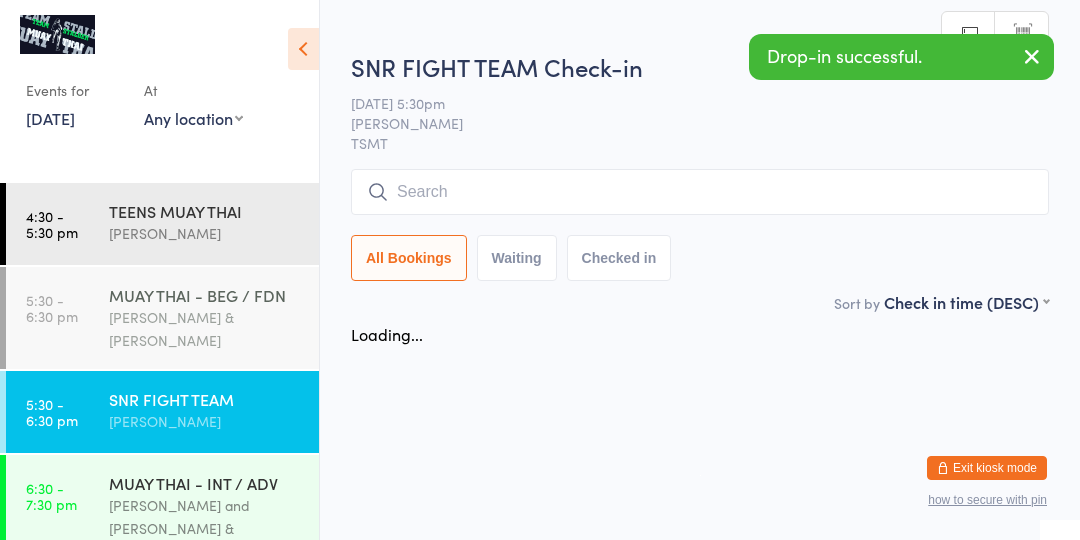 click on "[PERSON_NAME] & [PERSON_NAME]" at bounding box center [205, 329] 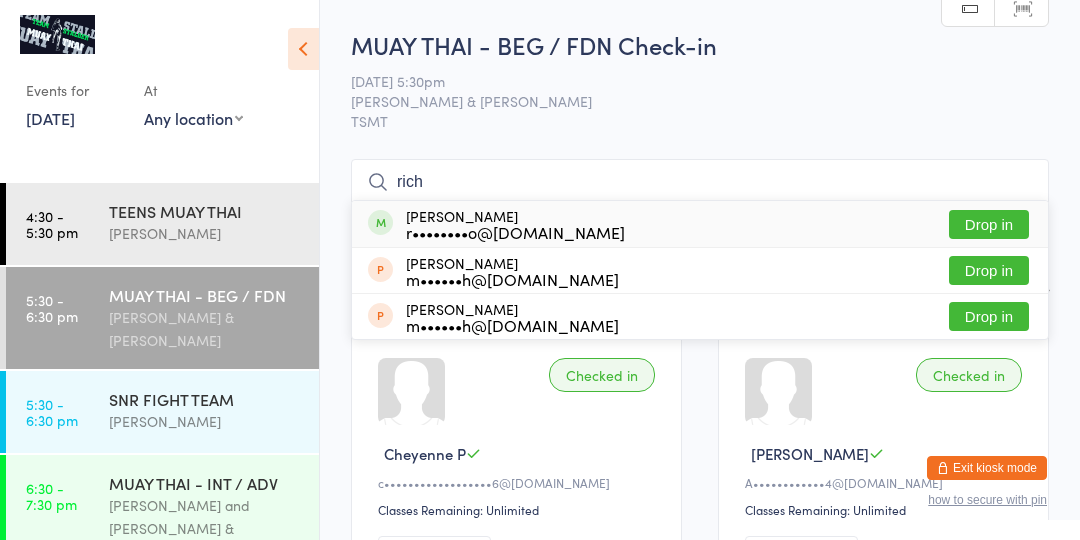 type on "rich" 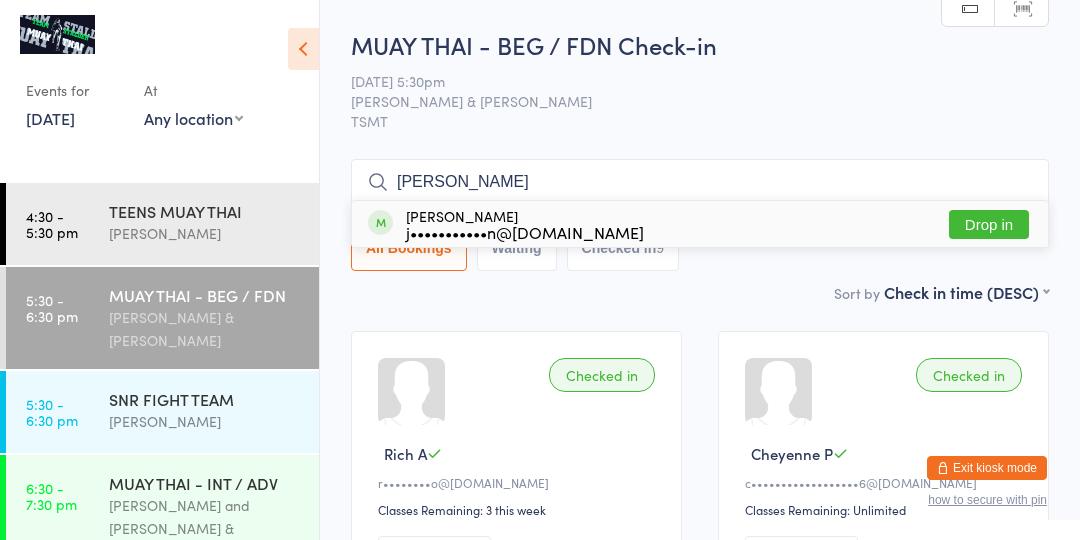 type on "[PERSON_NAME]" 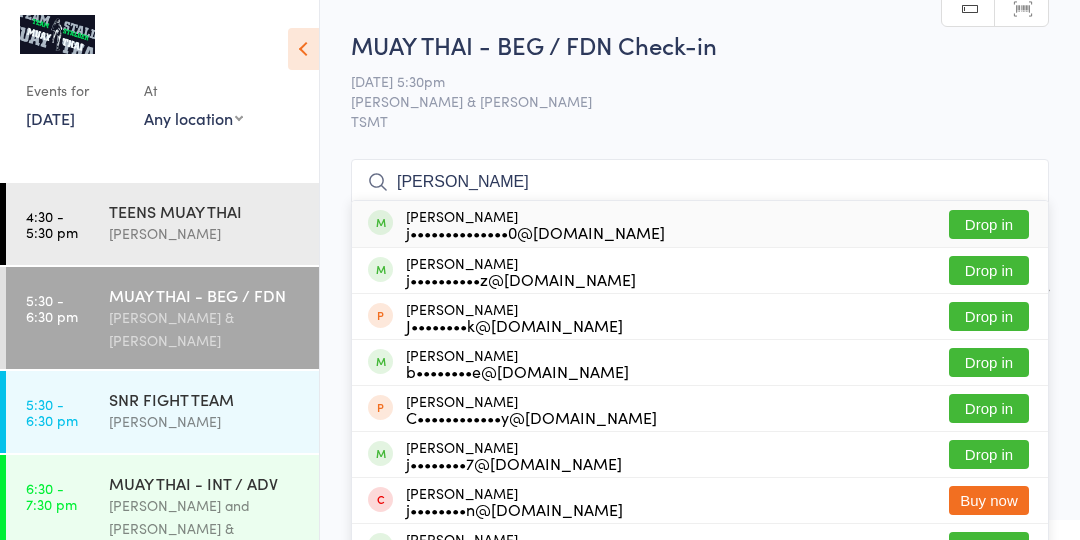 type on "[PERSON_NAME]" 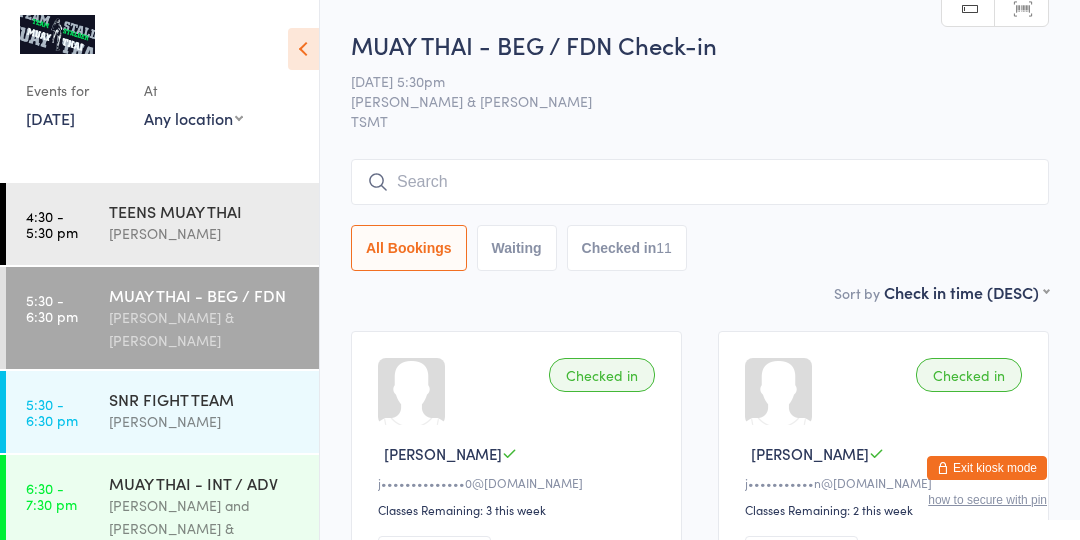 click on "MUAY THAI - BEG / FDN" at bounding box center [205, 295] 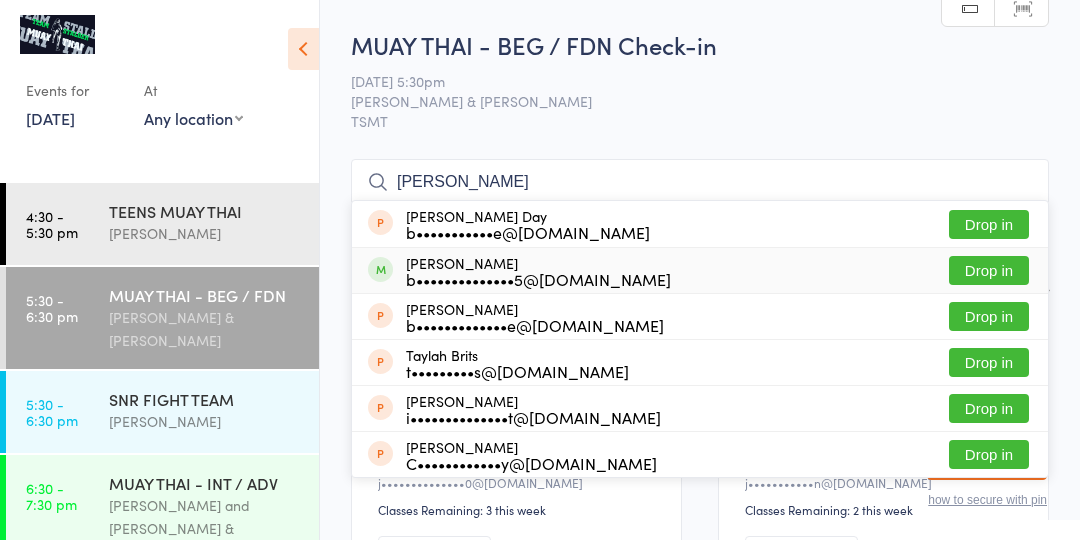 type on "[PERSON_NAME]" 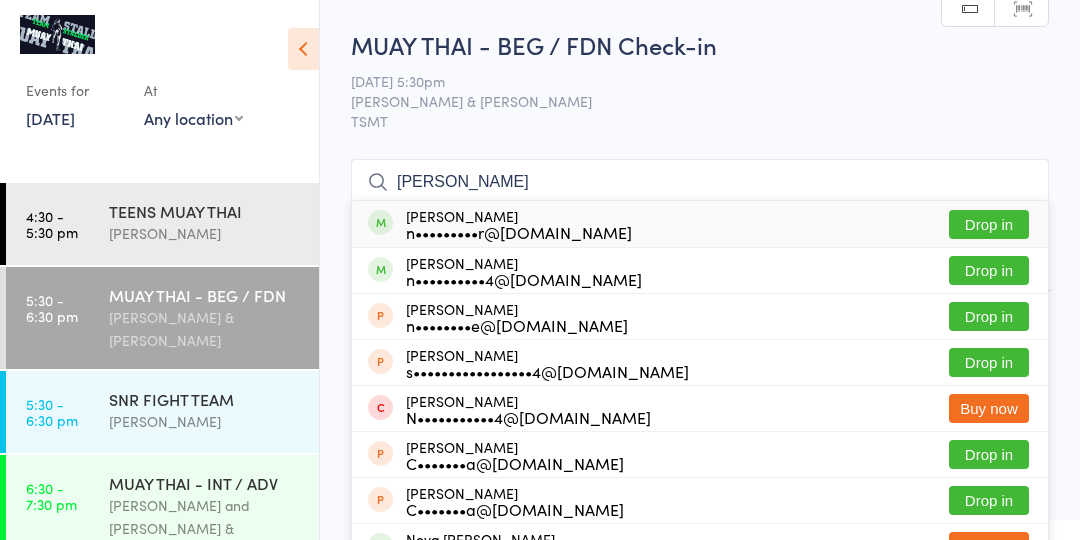 type on "[PERSON_NAME]" 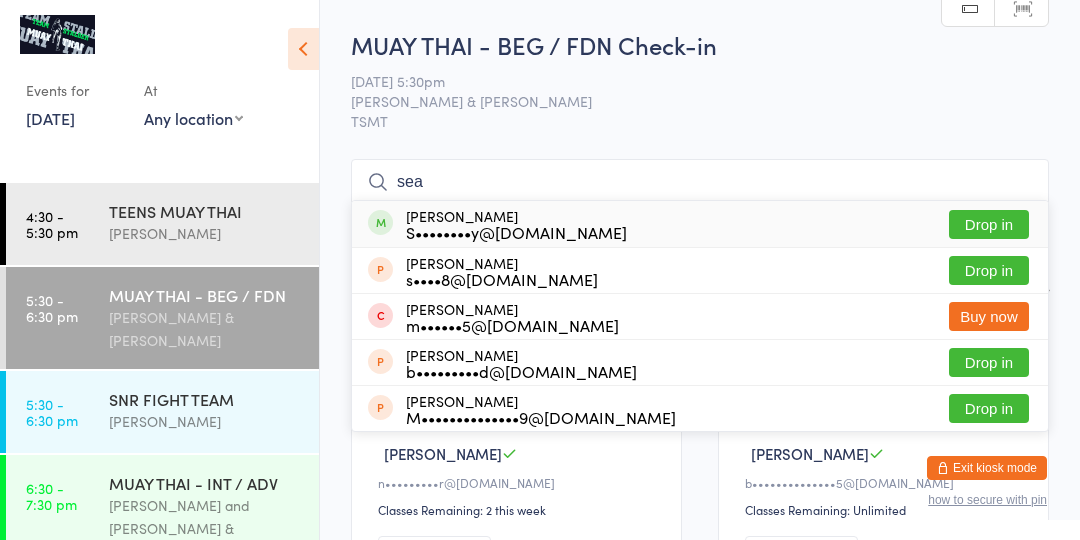 type on "sea" 